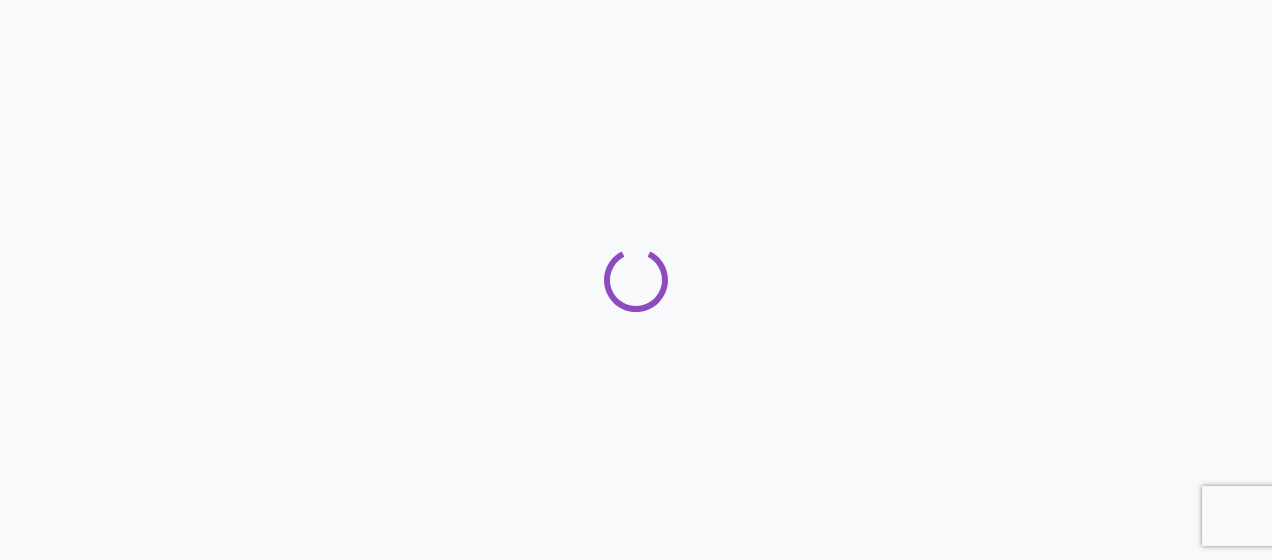 scroll, scrollTop: 0, scrollLeft: 0, axis: both 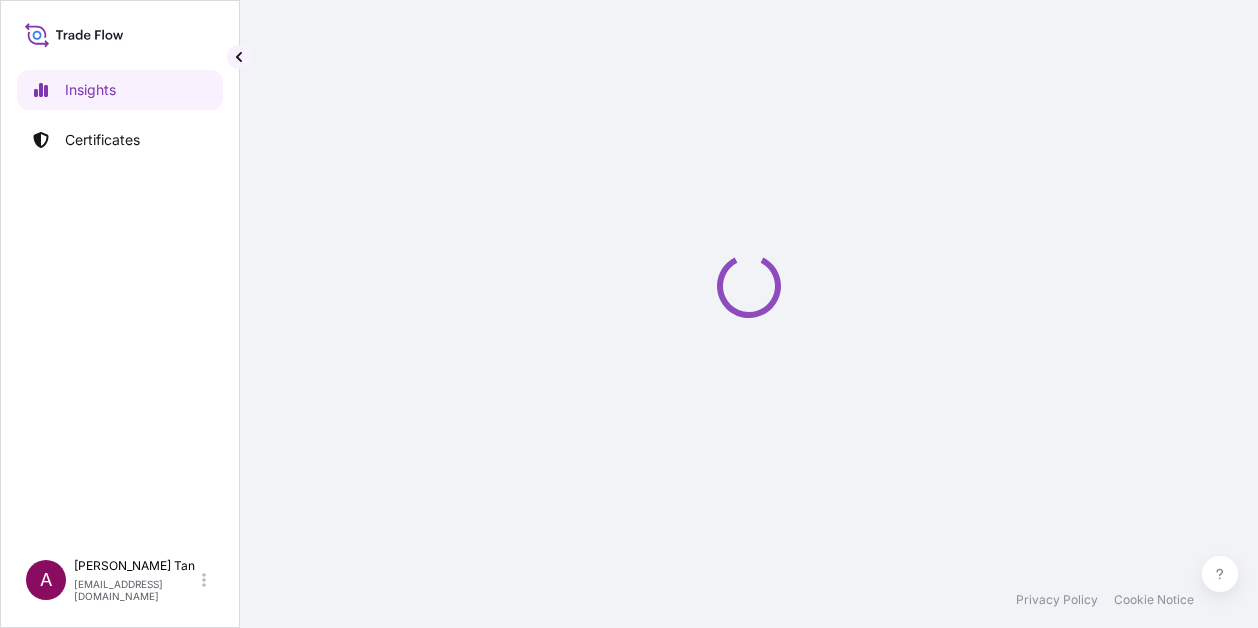 select on "2025" 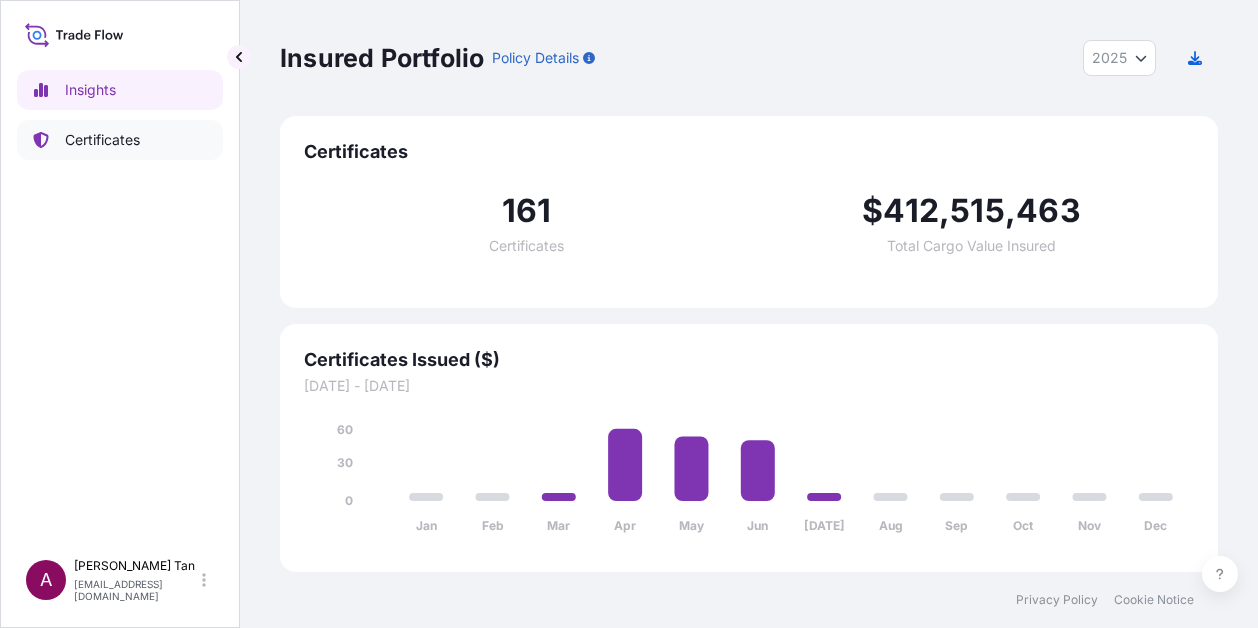 click on "Certificates" at bounding box center [102, 140] 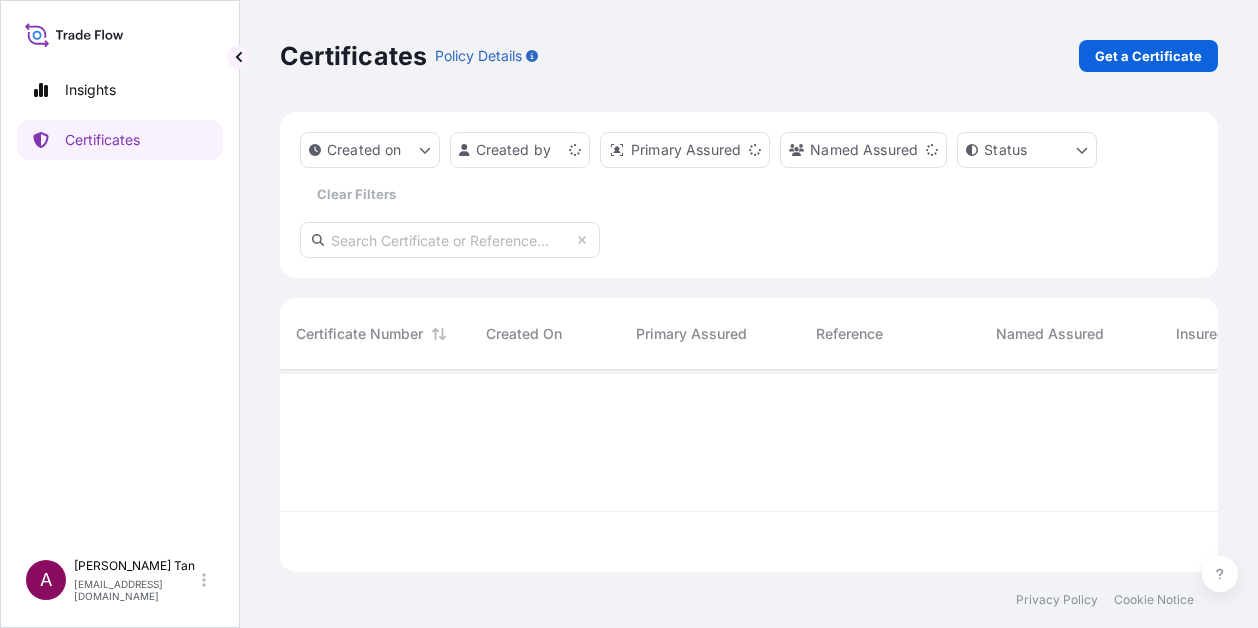scroll, scrollTop: 16, scrollLeft: 16, axis: both 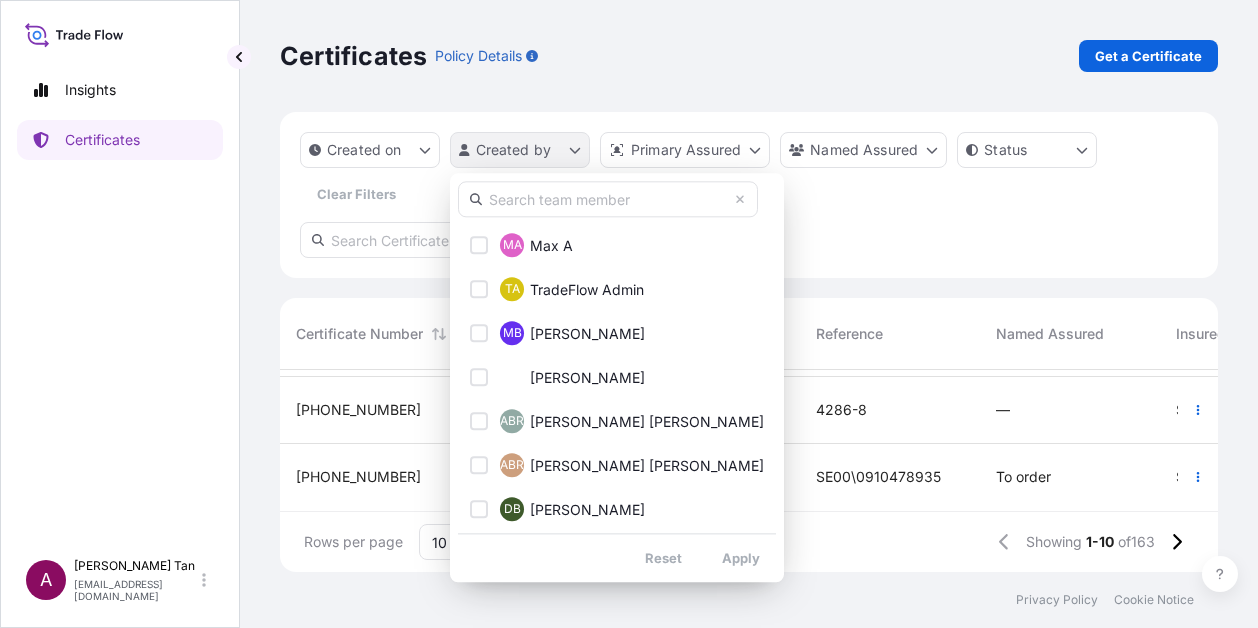 click on "Insights Certificates A [PERSON_NAME] [PERSON_NAME][EMAIL_ADDRESS][DOMAIN_NAME] Certificates Policy Details Get a Certificate Created on Created by Primary Assured Named Assured Status Clear Filters Certificate Number Created On Primary Assured Reference Named Assured Insured Value Departure Arrival Status [PHONE_NUMBER] [DATE] AO [PERSON_NAME] Samancor Marketing Pte Ltd 4287-9 — $ 1 , 052 , 393 . 36 AUMIB [DATE] [GEOGRAPHIC_DATA] —/—/— Issued [PHONE_NUMBER] [DATE] YO Yanntyng Ong South32 Marketing Pte Ltd SE00\0910479045_Xiamen Siming To order $ 2 , 273 , 112 . 15 COCTG [DATE] [GEOGRAPHIC_DATA] [DATE] Issued [PHONE_NUMBER] [DATE] CL [PERSON_NAME] South32 Marketing Pte Ltd SE00\0910479039 To order $ 1 , 406 , 572 . 48 COCTG [DATE] [GEOGRAPHIC_DATA] —/—/— Issued [PHONE_NUMBER] [DATE] AB [PERSON_NAME] South32 Marketing Pte Ltd #1131938 TO ORDER OF CA [GEOGRAPHIC_DATA] ([GEOGRAPHIC_DATA]) S.A. $ 2 , 874 , 880 . 81 ZARCB [DATE] NLRTM —/—/— Issued [PHONE_NUMBER] [DATE] MP [PERSON_NAME] South32 Marketing Pte Ltd MCSM251311MM223 $ 4 , ," at bounding box center [629, 314] 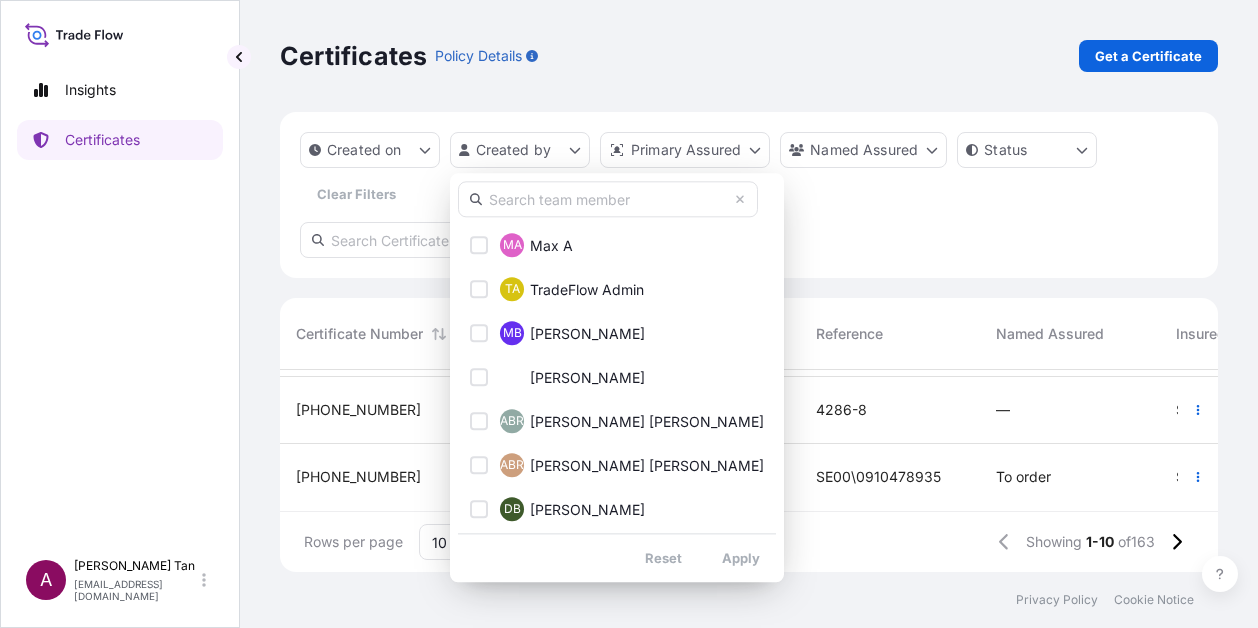 click at bounding box center (608, 199) 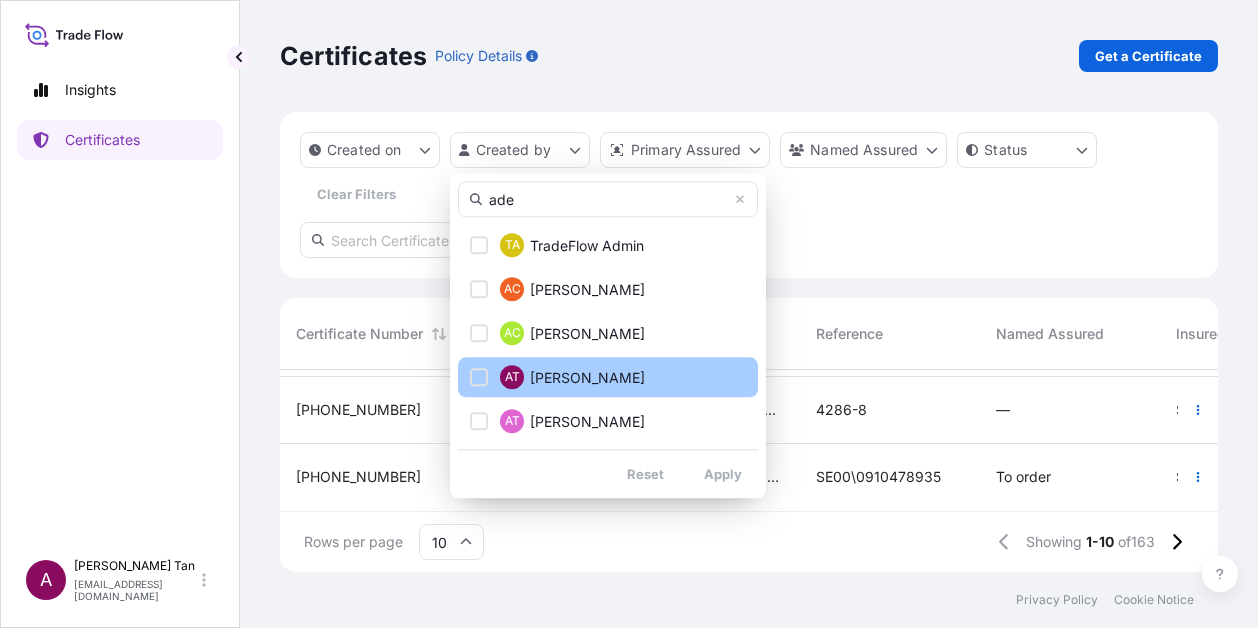 type on "ade" 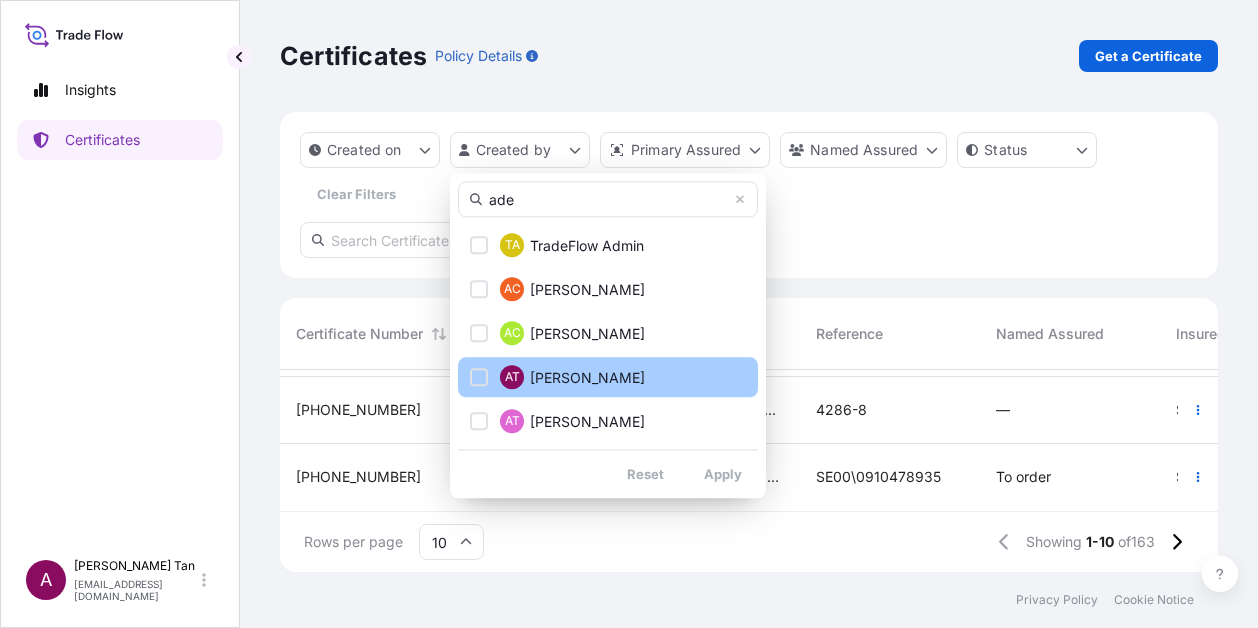 click at bounding box center [479, 377] 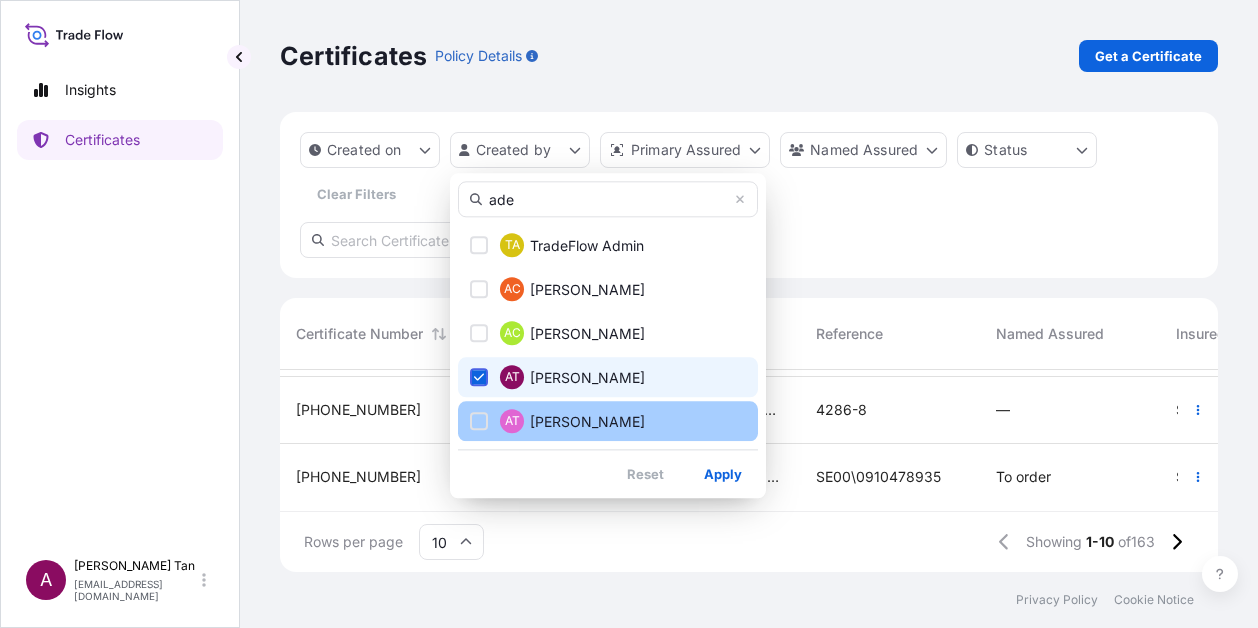 click at bounding box center [479, 421] 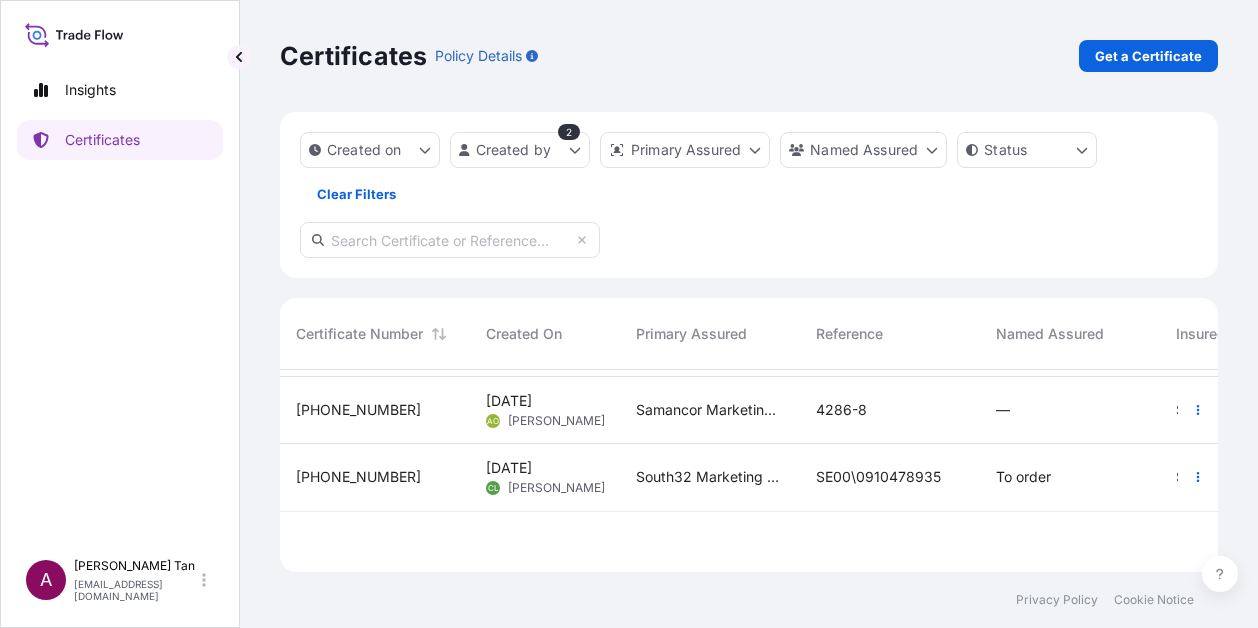 scroll, scrollTop: 0, scrollLeft: 0, axis: both 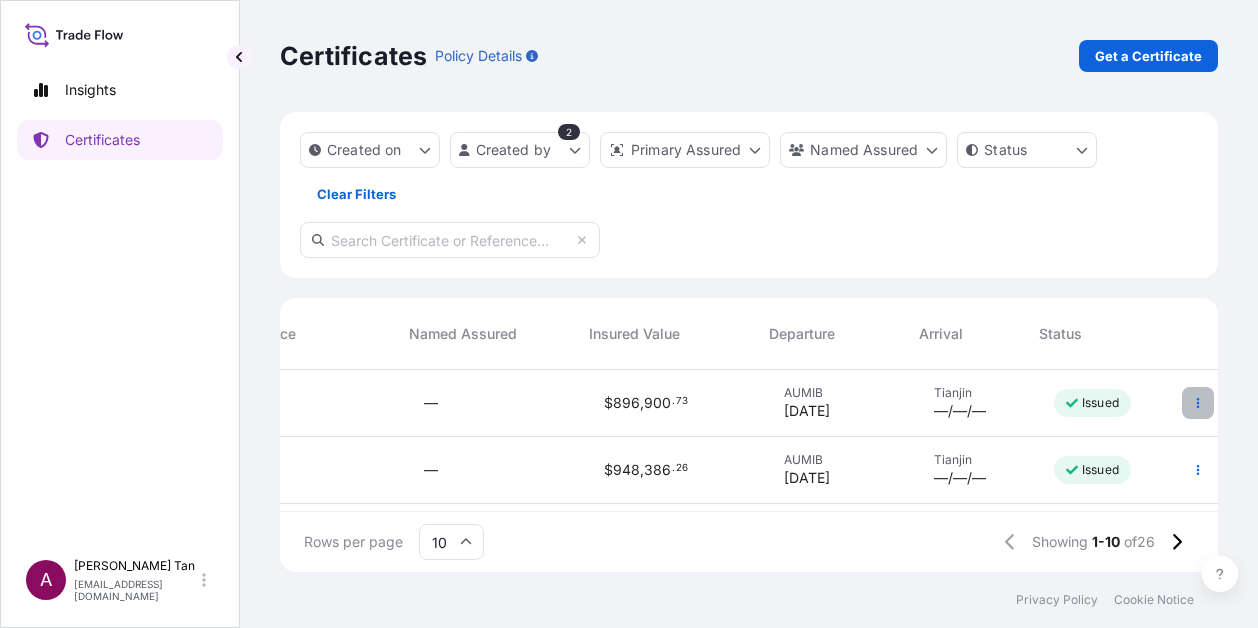click at bounding box center [1198, 403] 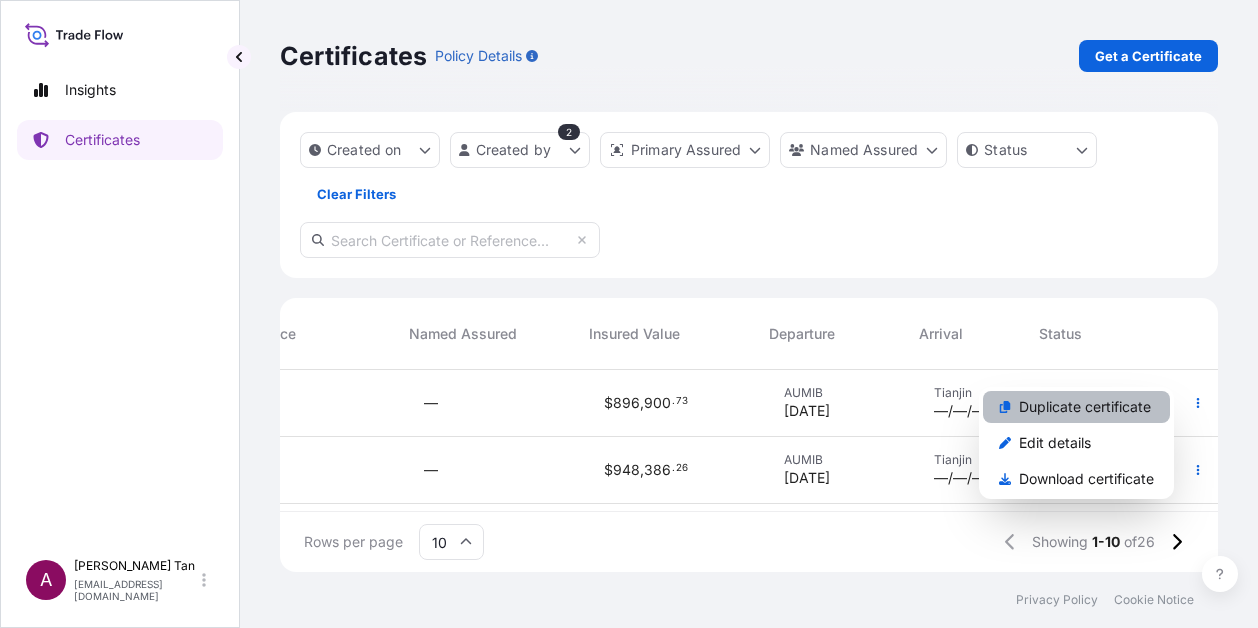 click on "Duplicate certificate" at bounding box center [1076, 407] 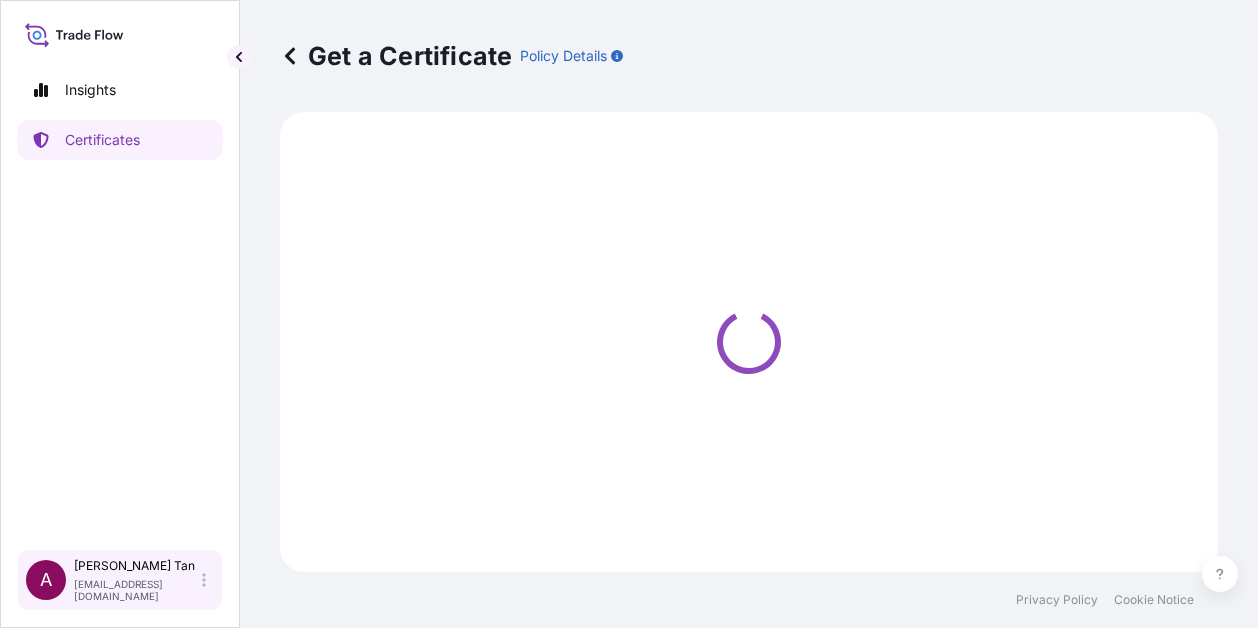 select on "Sea" 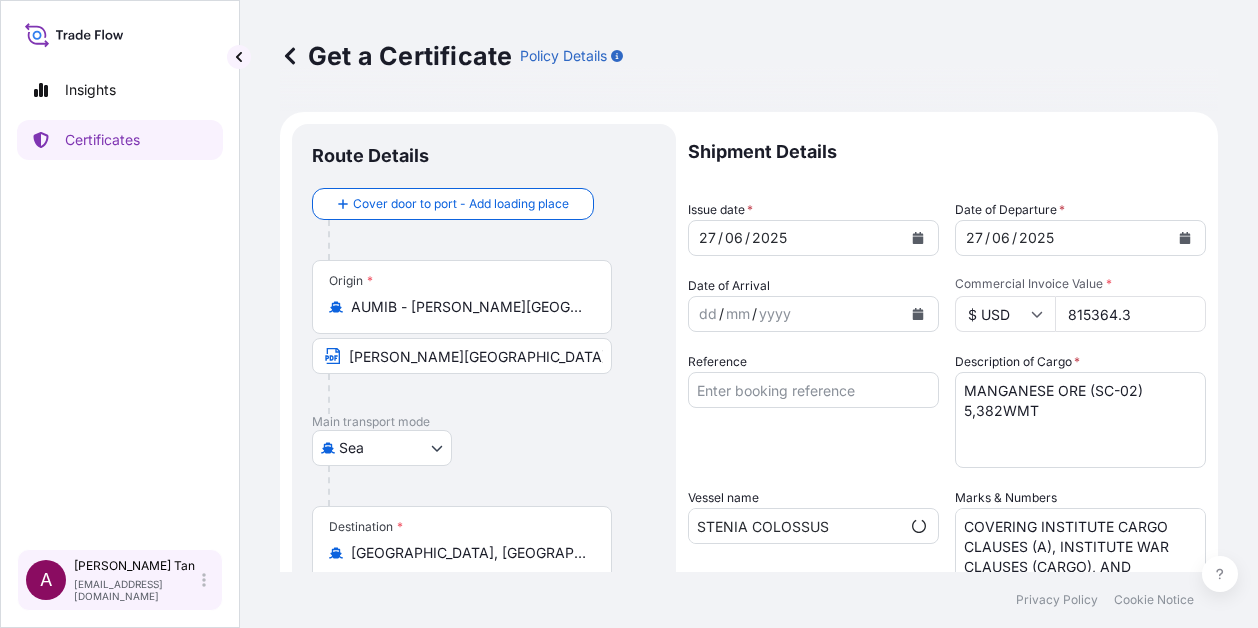 select on "31710" 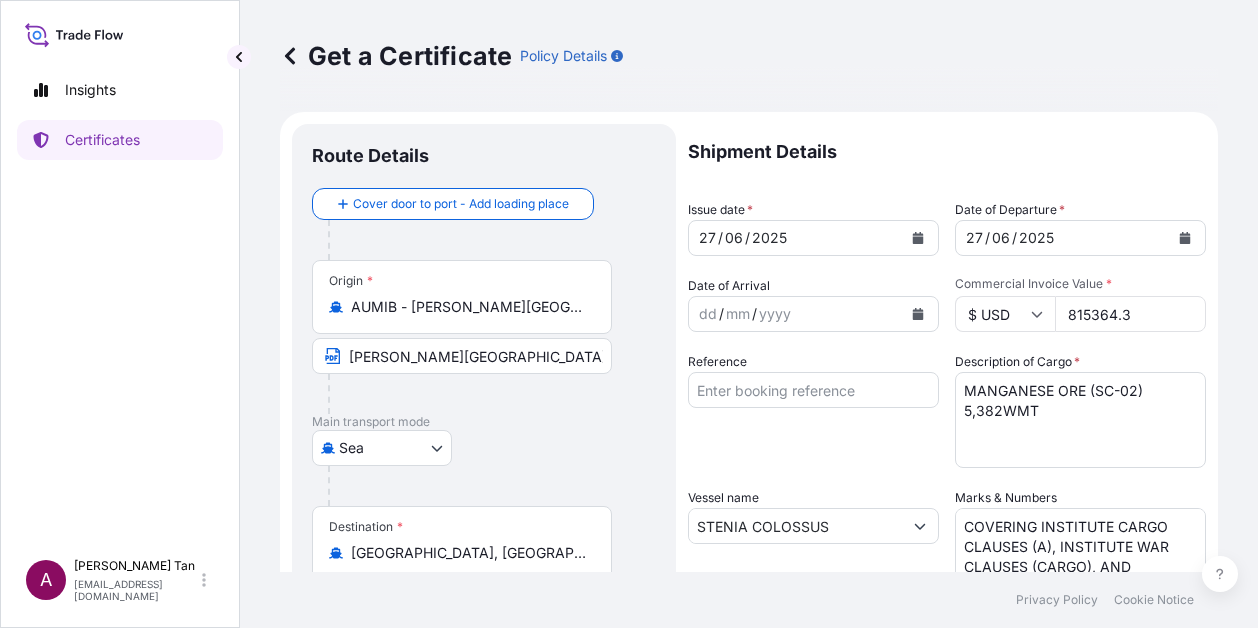 click on "AUMIB - [PERSON_NAME][GEOGRAPHIC_DATA], [GEOGRAPHIC_DATA]" at bounding box center (469, 307) 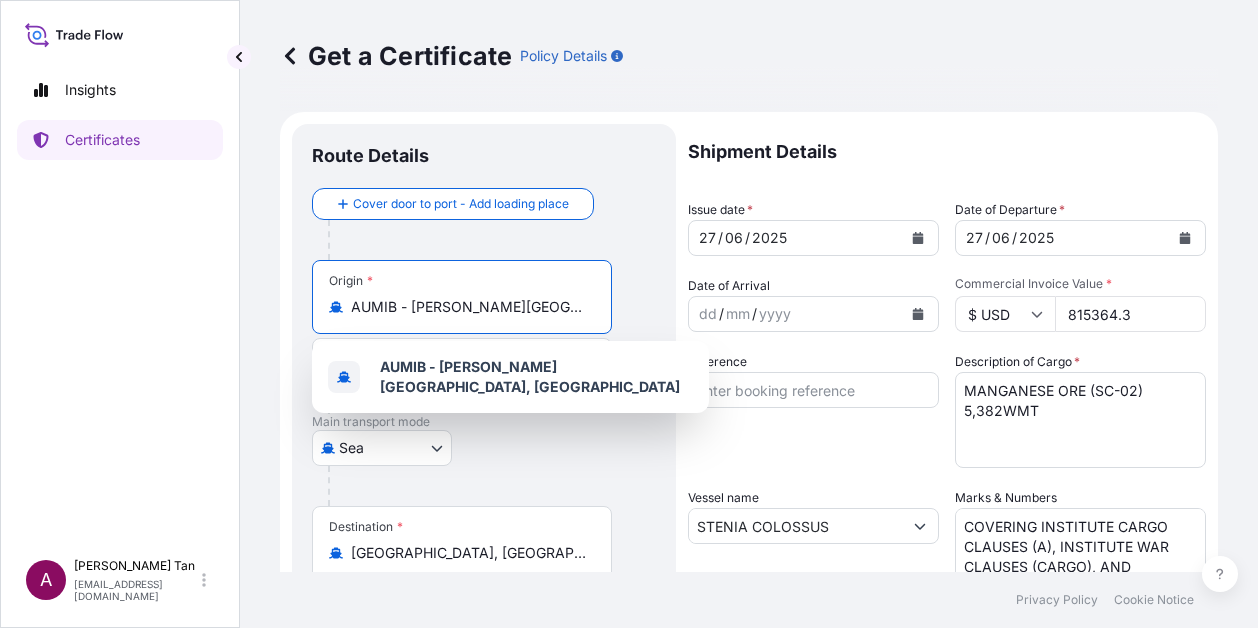 drag, startPoint x: 558, startPoint y: 306, endPoint x: 266, endPoint y: 295, distance: 292.20712 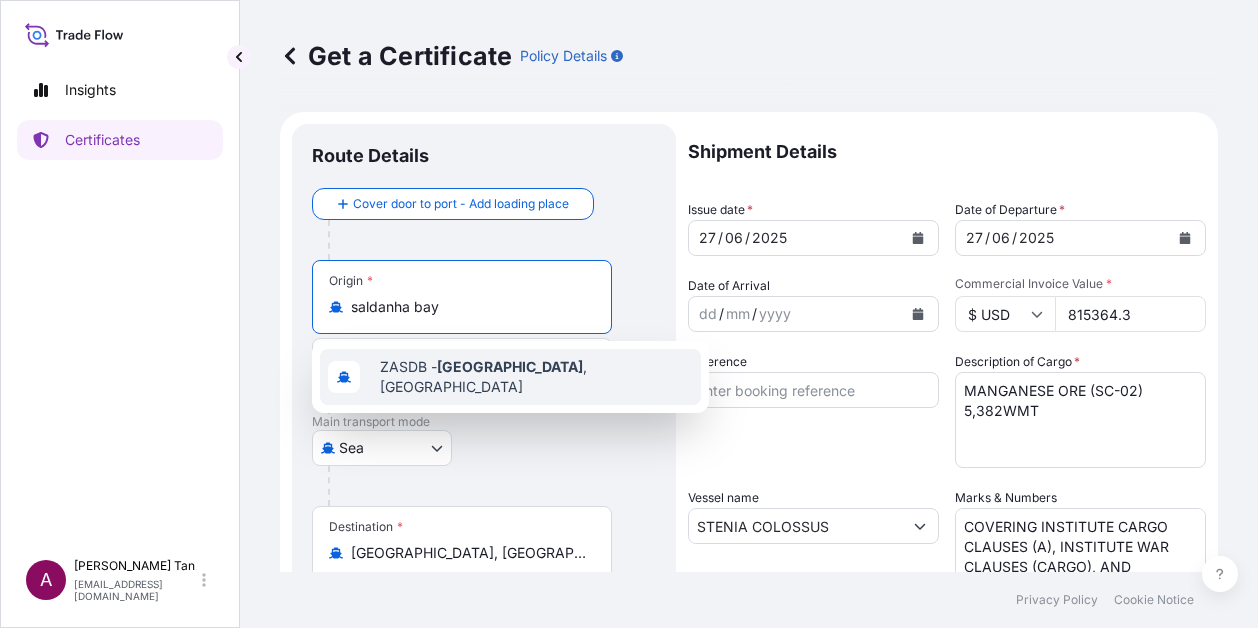 click on "ZASDB -  [GEOGRAPHIC_DATA] , [GEOGRAPHIC_DATA]" at bounding box center (510, 377) 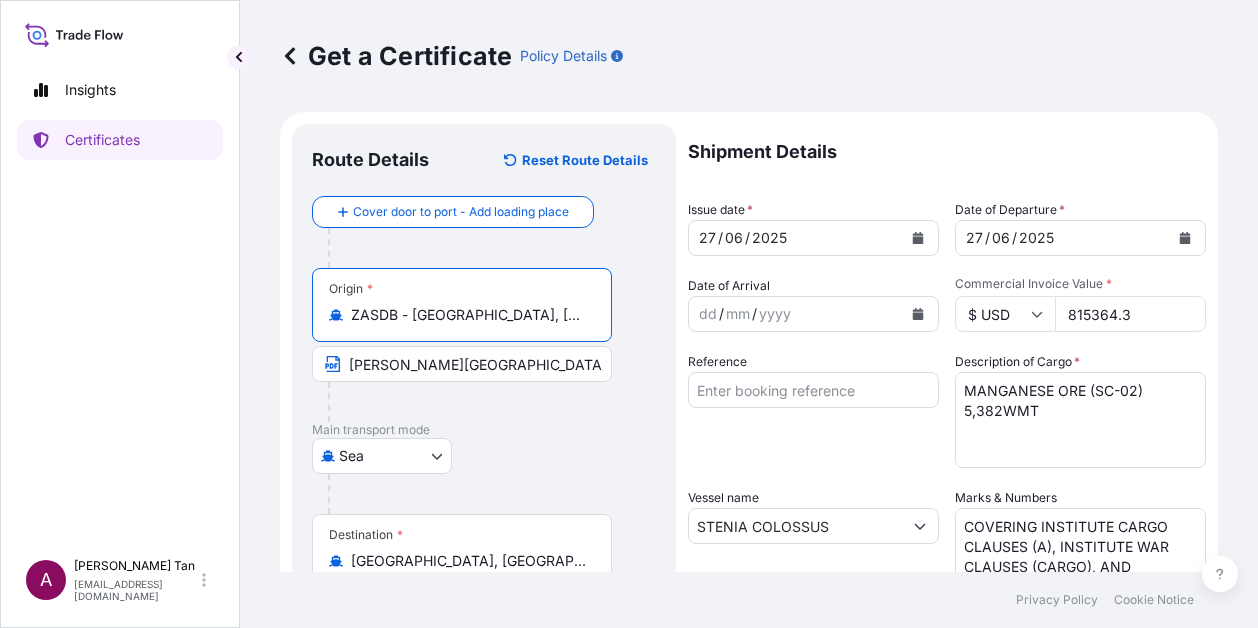 type on "ZASDB - [GEOGRAPHIC_DATA], [GEOGRAPHIC_DATA]" 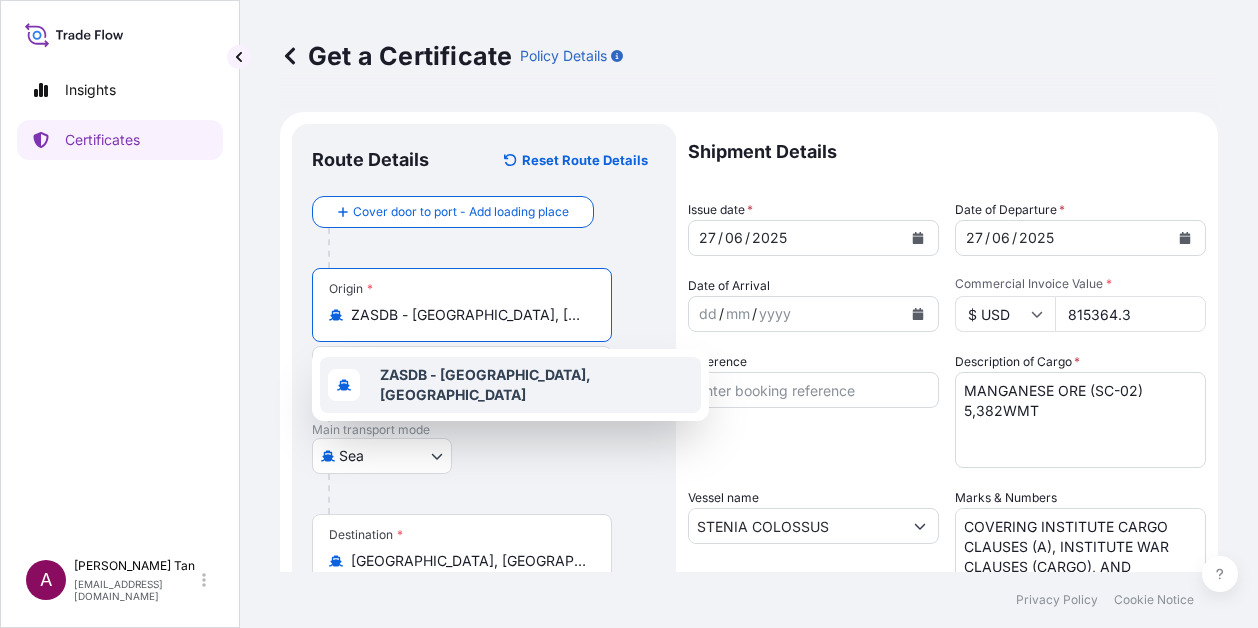 click on "1 option available. 1 option available.
Insights Certificates A [PERSON_NAME] [PERSON_NAME][EMAIL_ADDRESS][DOMAIN_NAME] Get a Certificate Policy Details Route Details Reset Route Details   Cover door to port - Add loading place Place of loading Road / [GEOGRAPHIC_DATA] / Inland Origin * [GEOGRAPHIC_DATA] - [GEOGRAPHIC_DATA], [GEOGRAPHIC_DATA] [PERSON_NAME][GEOGRAPHIC_DATA], [GEOGRAPHIC_DATA] Main transport mode [GEOGRAPHIC_DATA] Destination * [GEOGRAPHIC_DATA], [GEOGRAPHIC_DATA] [GEOGRAPHIC_DATA], [GEOGRAPHIC_DATA] Cover port to door - Add place of discharge Road / [GEOGRAPHIC_DATA] / Inland Place of Discharge Shipment Details Issue date * [DATE] Date of Departure * [DATE] Date of Arrival dd / mm / yyyy Commodity General Insured Interest as per Policy Packing Category Any Commercial Invoice Value    * $ USD 815364.3 Reference Description of Cargo * MANGANESE ORE (SC-02) 5,382WMT Vessel name STENIA COLOSSUS Marks & Numbers COVERING INSTITUTE CARGO CLAUSES (A), INSTITUTE WAR CLAUSES (CARGO), AND INSTITUTE STRIKES CLAUSES
(CARGO) FOR FULL CIF VALUE PLUS 10PCT WITH CLAIMS PAYABLE AT DESTINATION IN USD. * *
0" at bounding box center (629, 314) 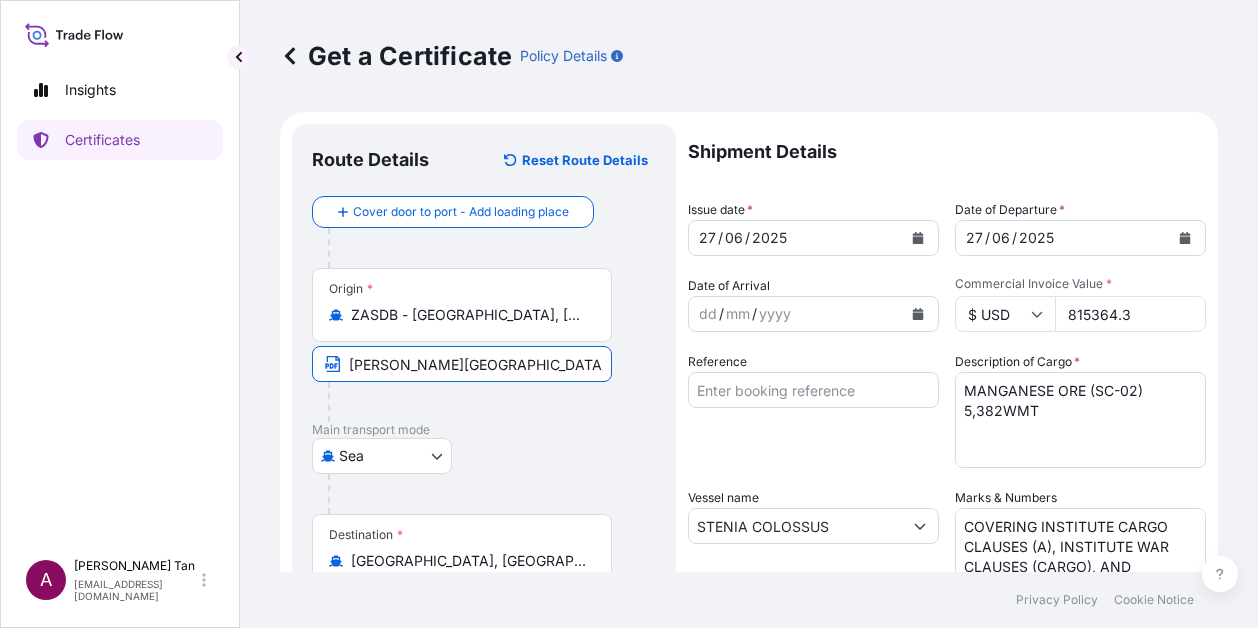 click on "[PERSON_NAME][GEOGRAPHIC_DATA], [GEOGRAPHIC_DATA]" at bounding box center [462, 364] 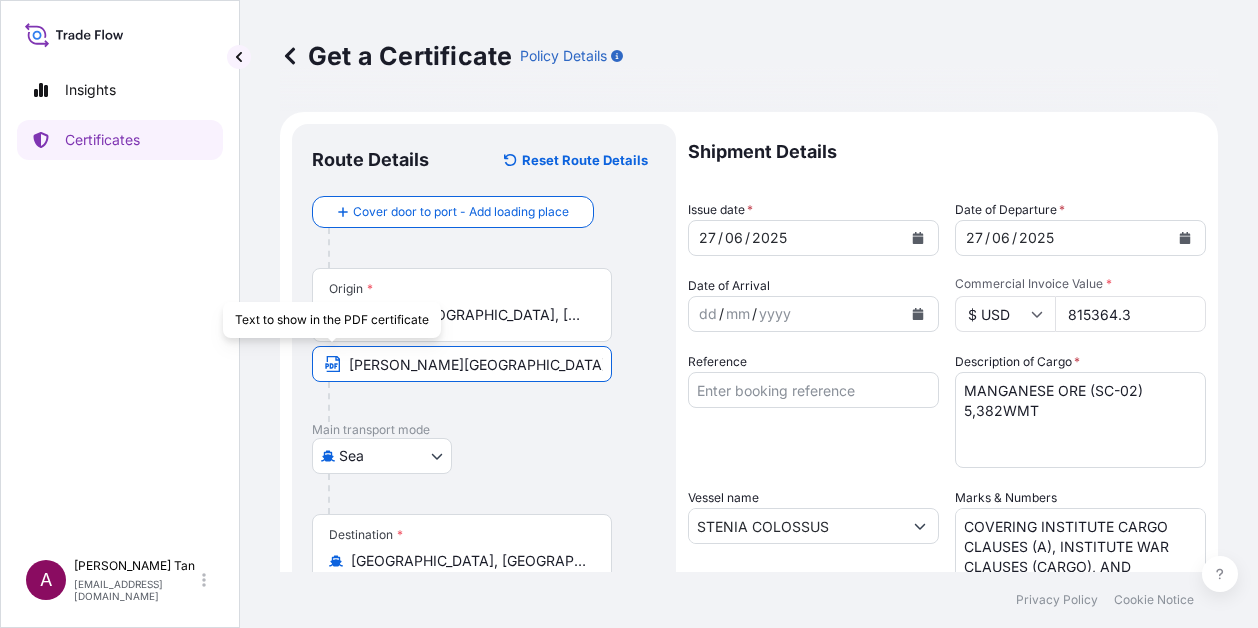 drag, startPoint x: 528, startPoint y: 359, endPoint x: 243, endPoint y: 359, distance: 285 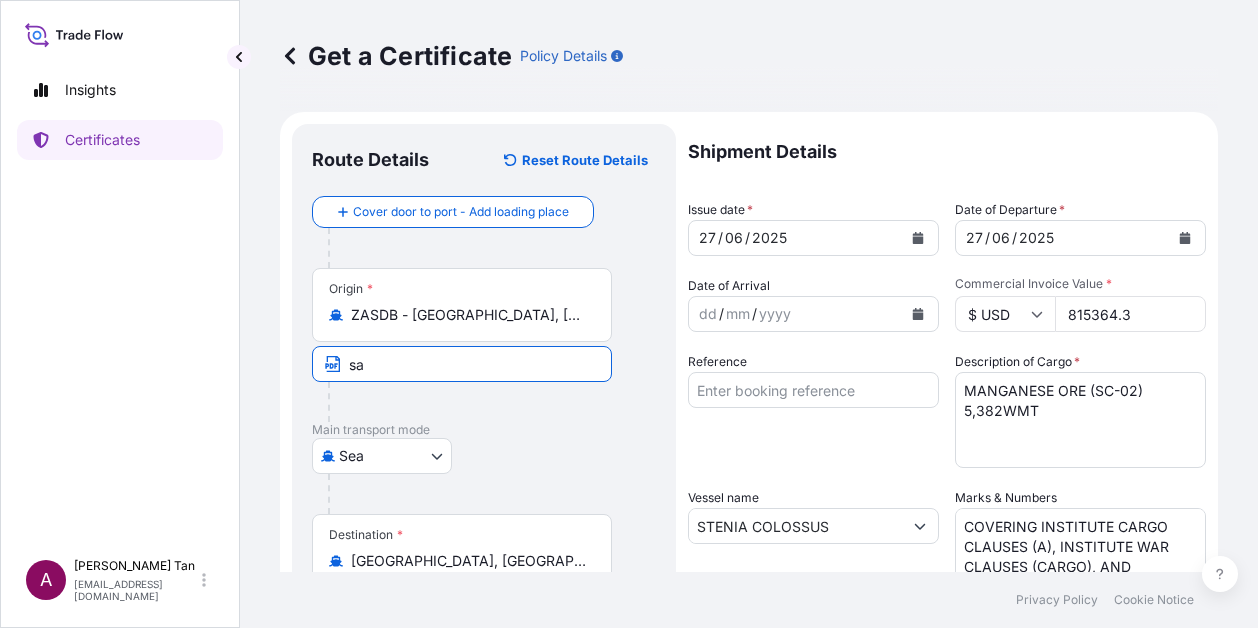 type on "s" 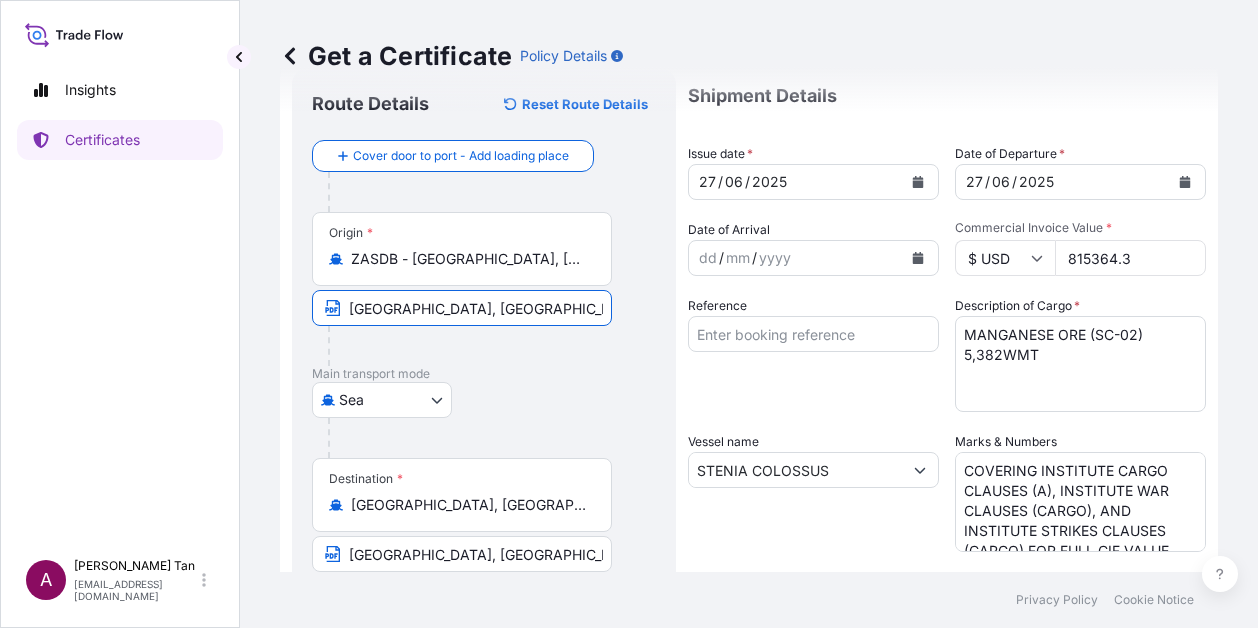 scroll, scrollTop: 100, scrollLeft: 0, axis: vertical 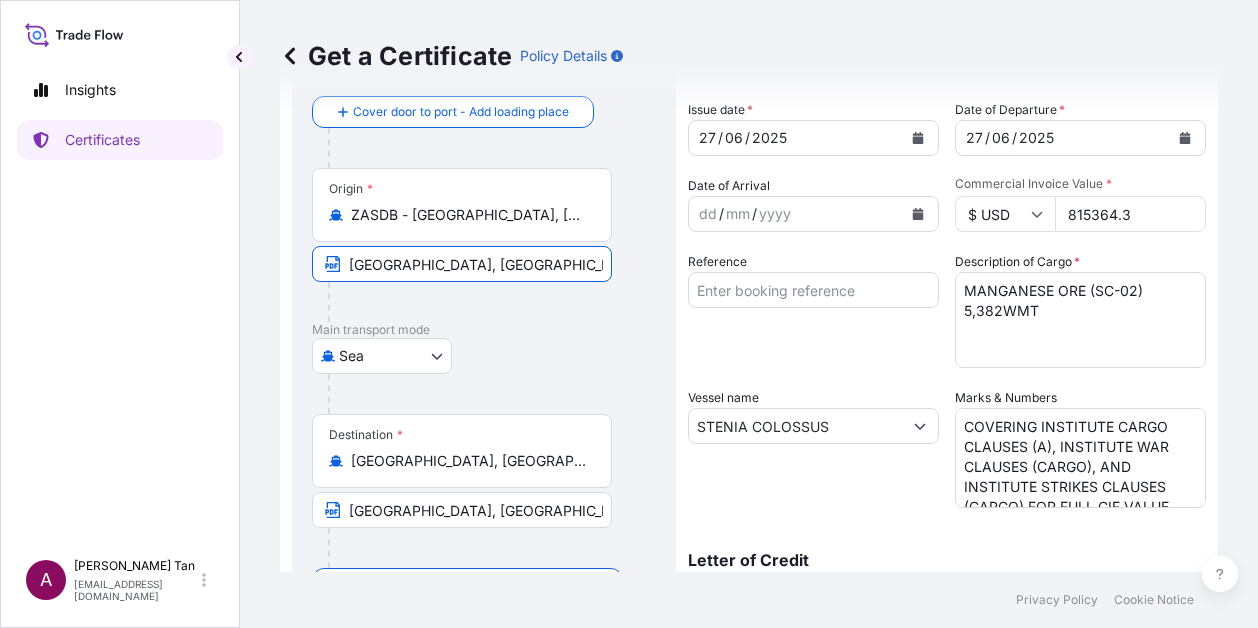 type on "[GEOGRAPHIC_DATA], [GEOGRAPHIC_DATA]" 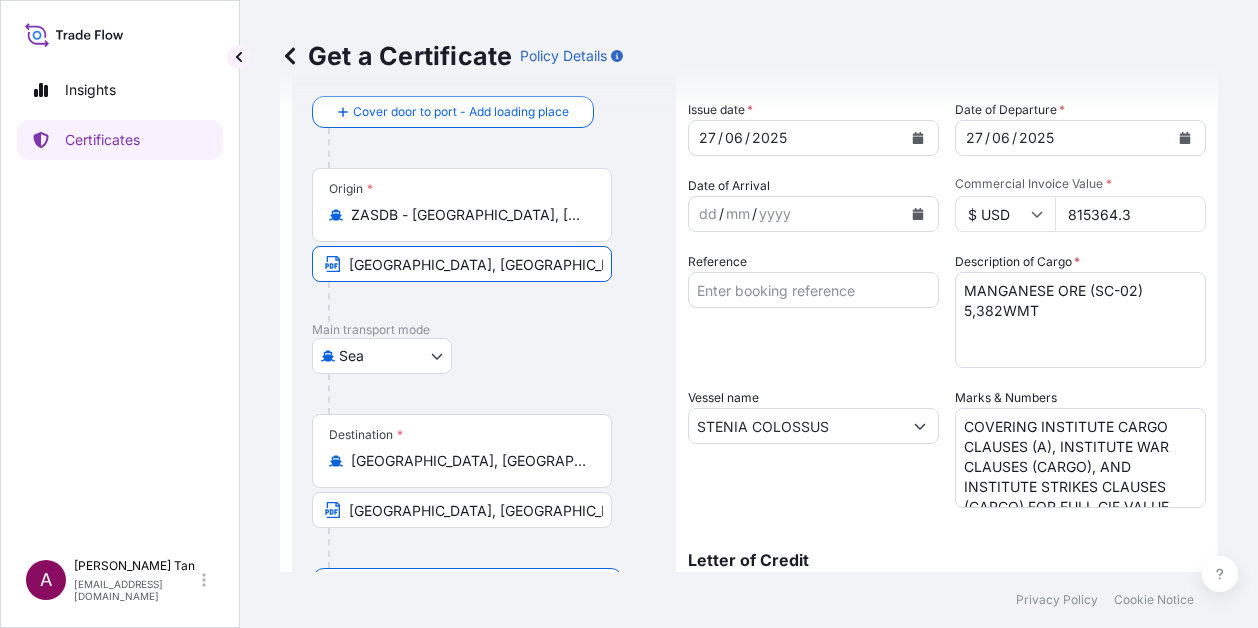 click at bounding box center (918, 138) 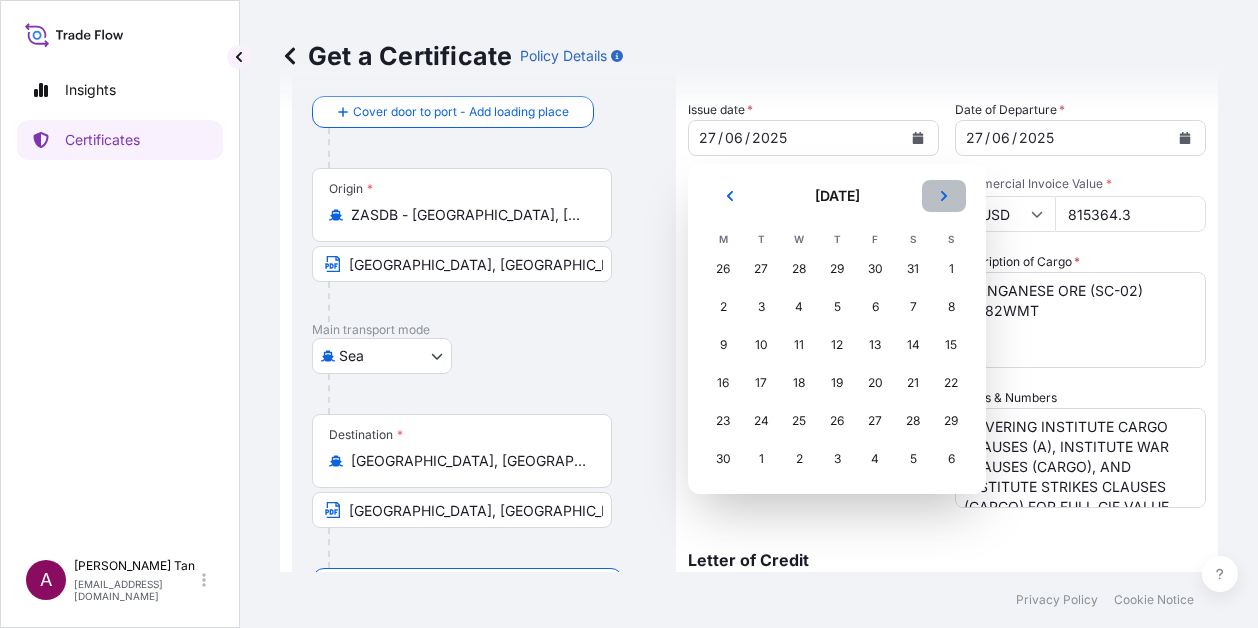 click 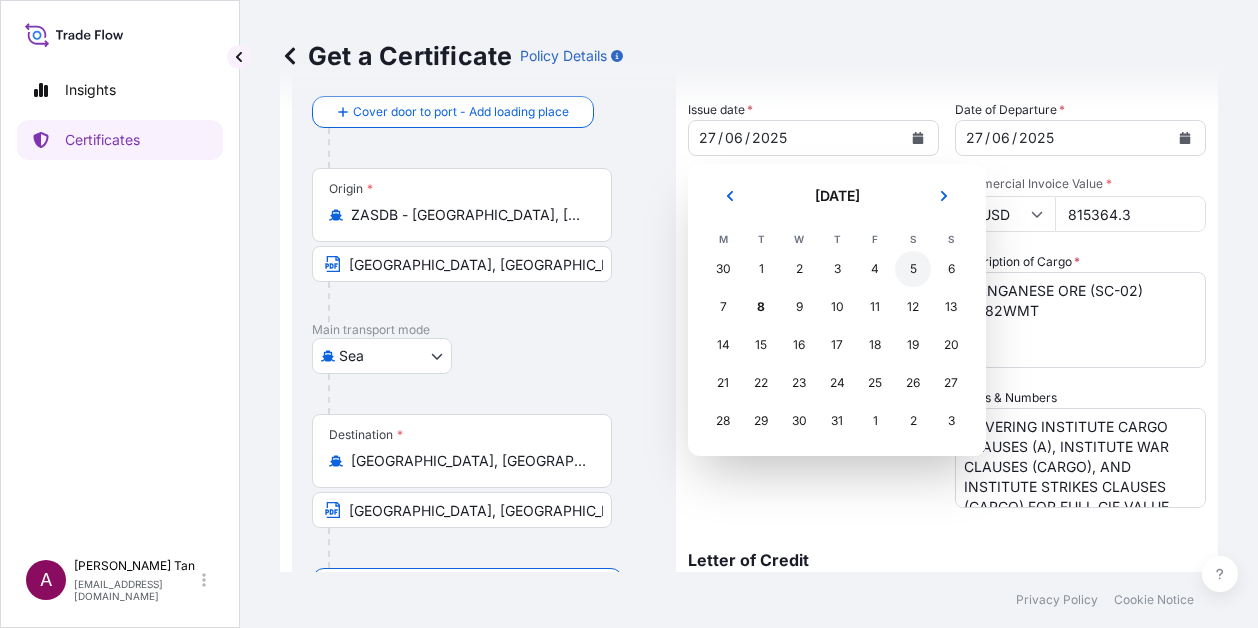 click on "5" at bounding box center (913, 269) 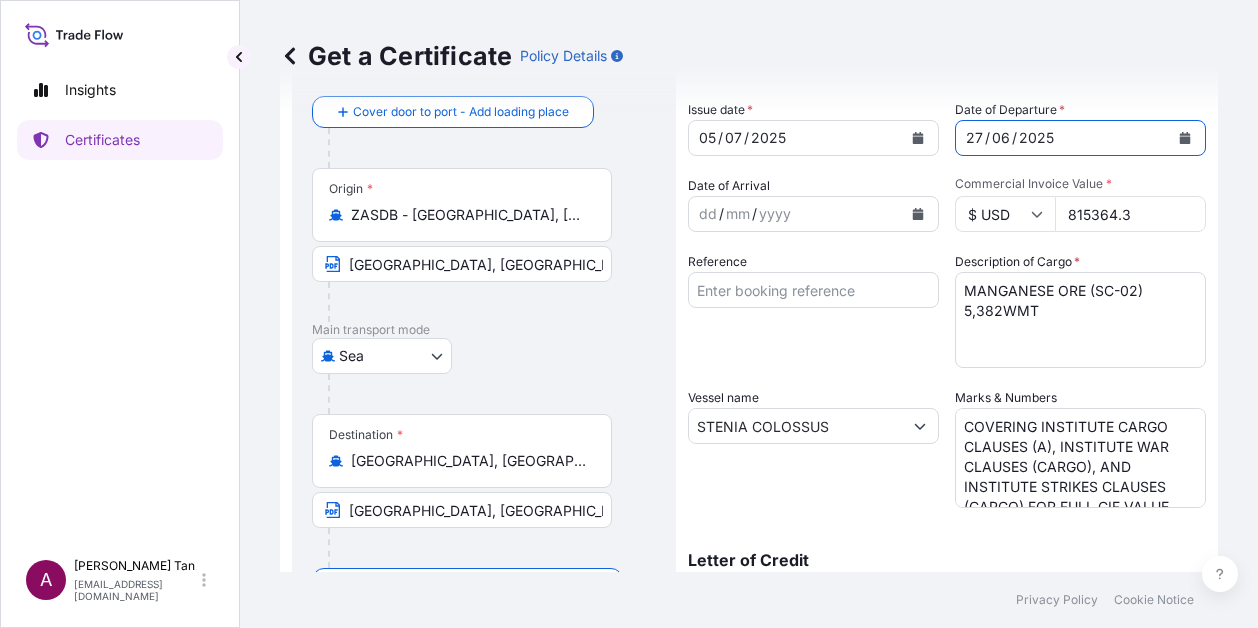 click at bounding box center (1185, 138) 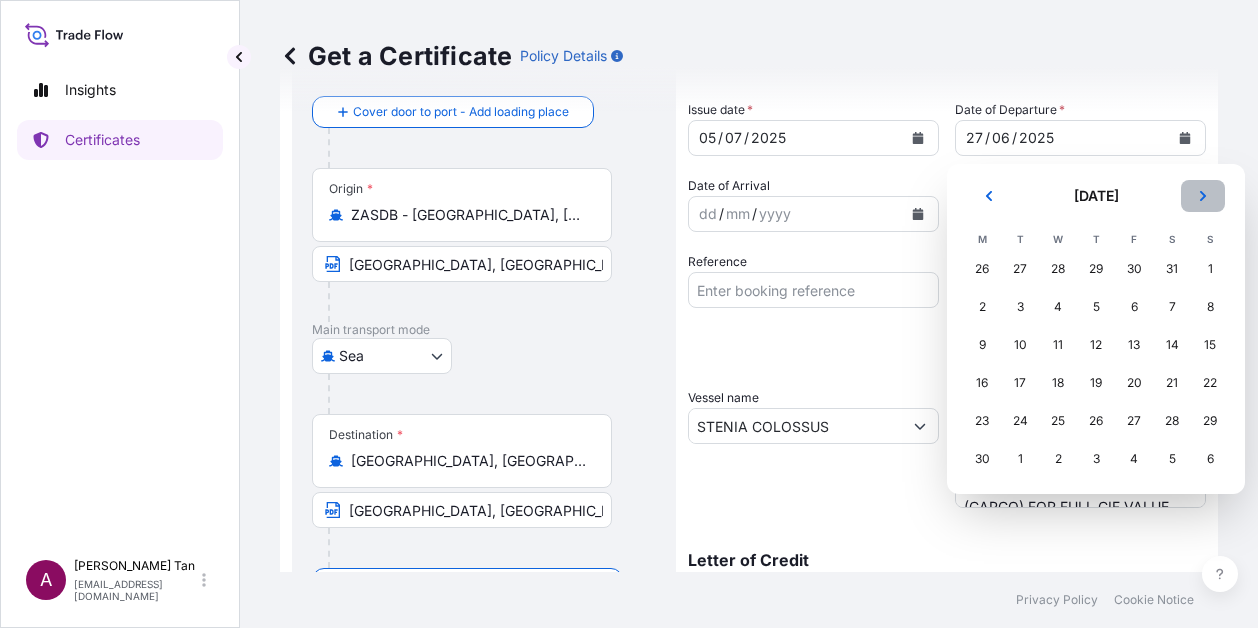 click 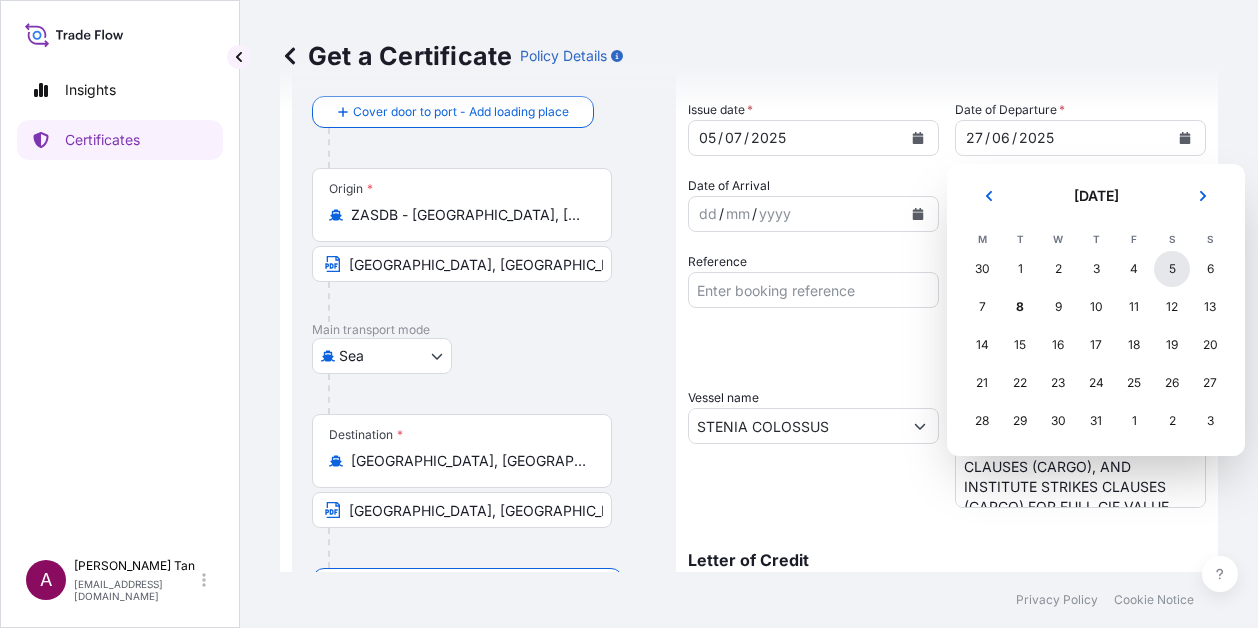 click on "5" at bounding box center [1172, 269] 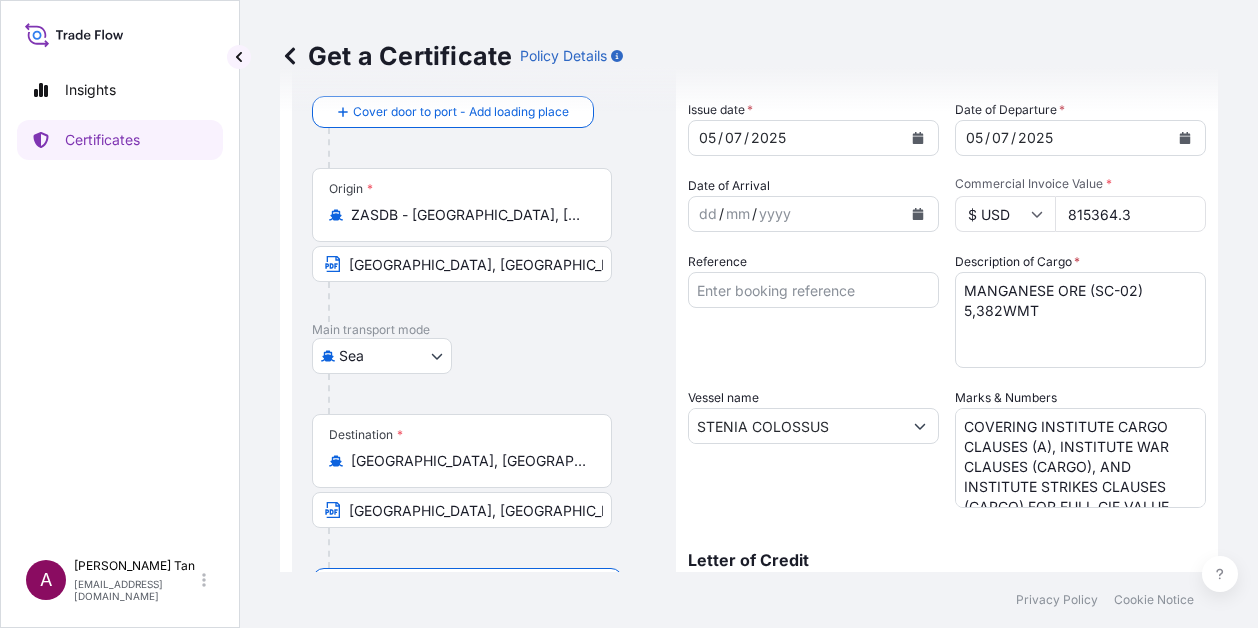 drag, startPoint x: 1139, startPoint y: 215, endPoint x: 887, endPoint y: 215, distance: 252 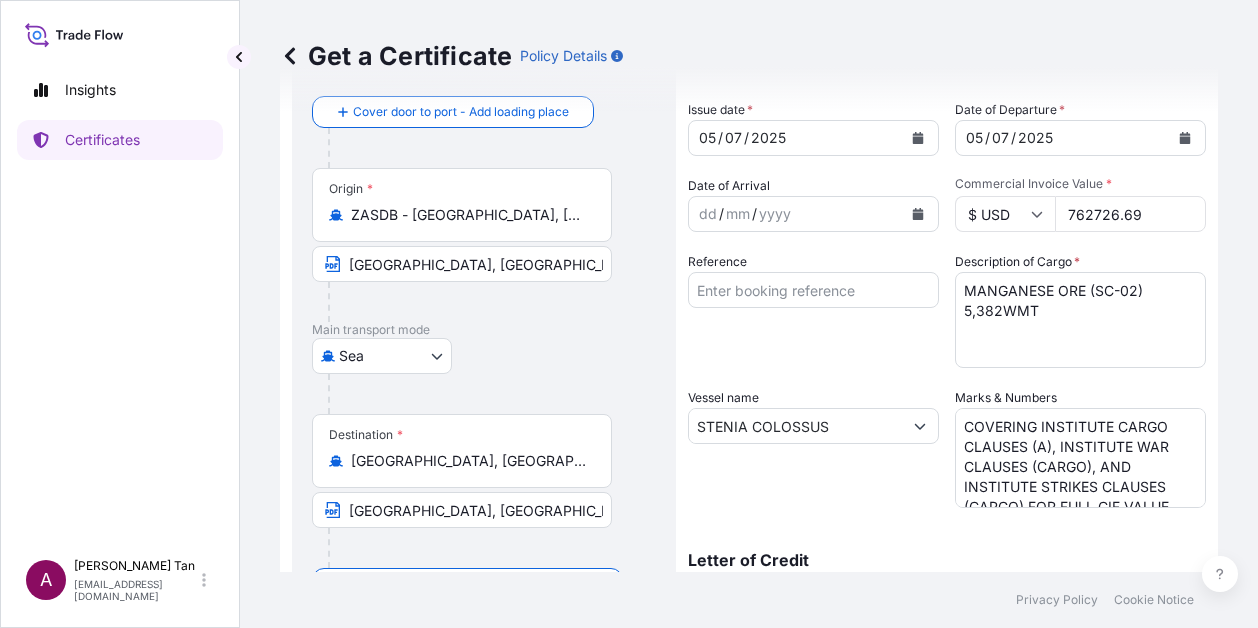 type on "762726.69" 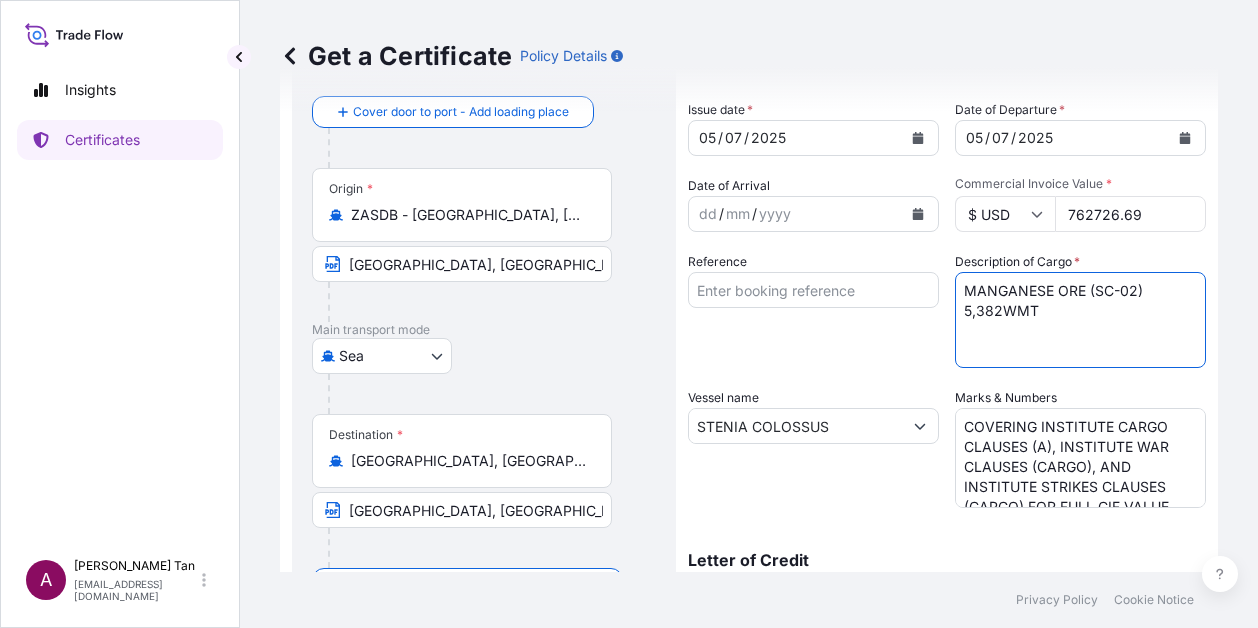 click on "MANGANESE ORE (SC-02) 5,382WMT" at bounding box center [1080, 320] 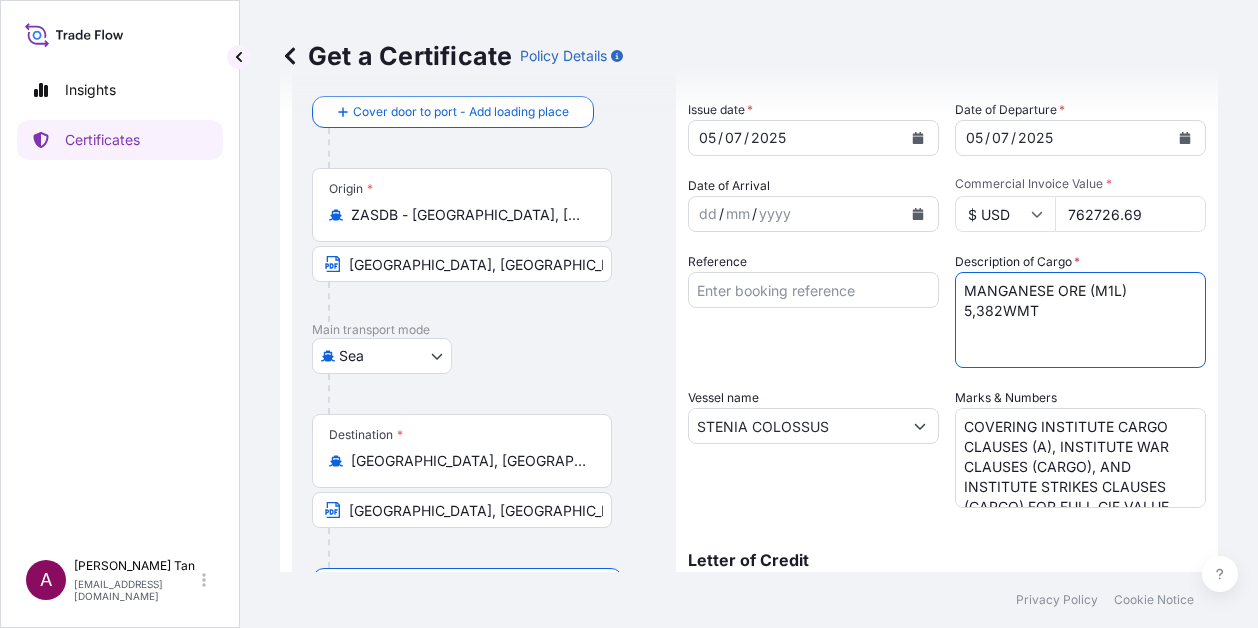drag, startPoint x: 990, startPoint y: 310, endPoint x: 1024, endPoint y: 307, distance: 34.132095 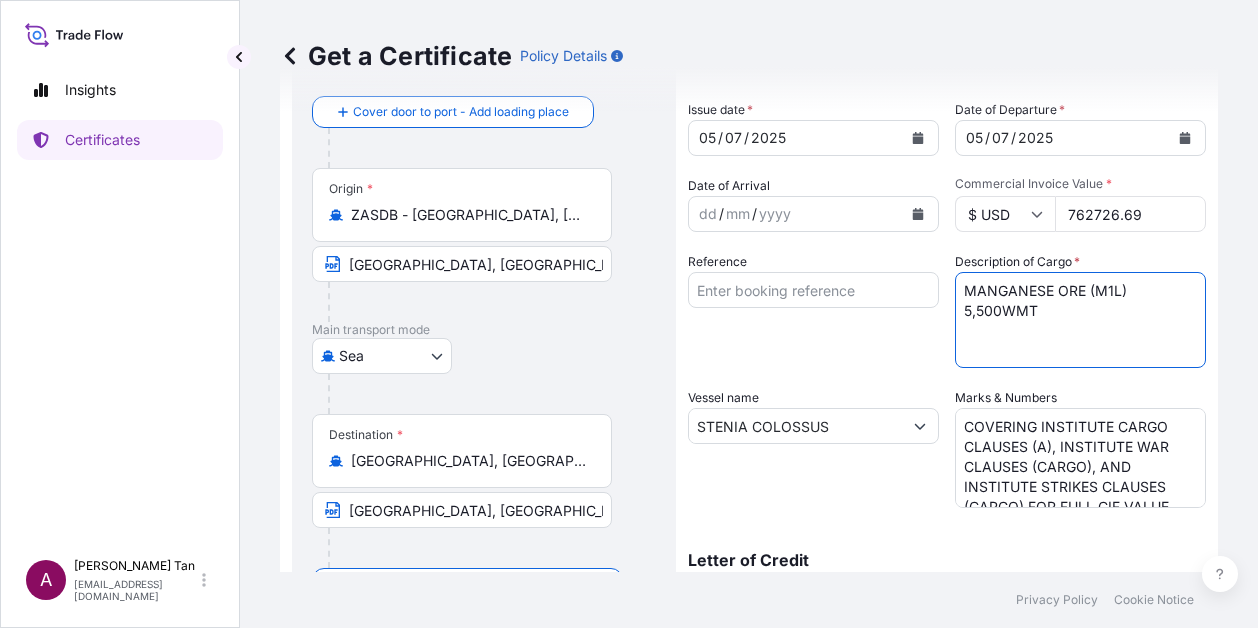 type on "MANGANESE ORE (M1L) 5,500WMT" 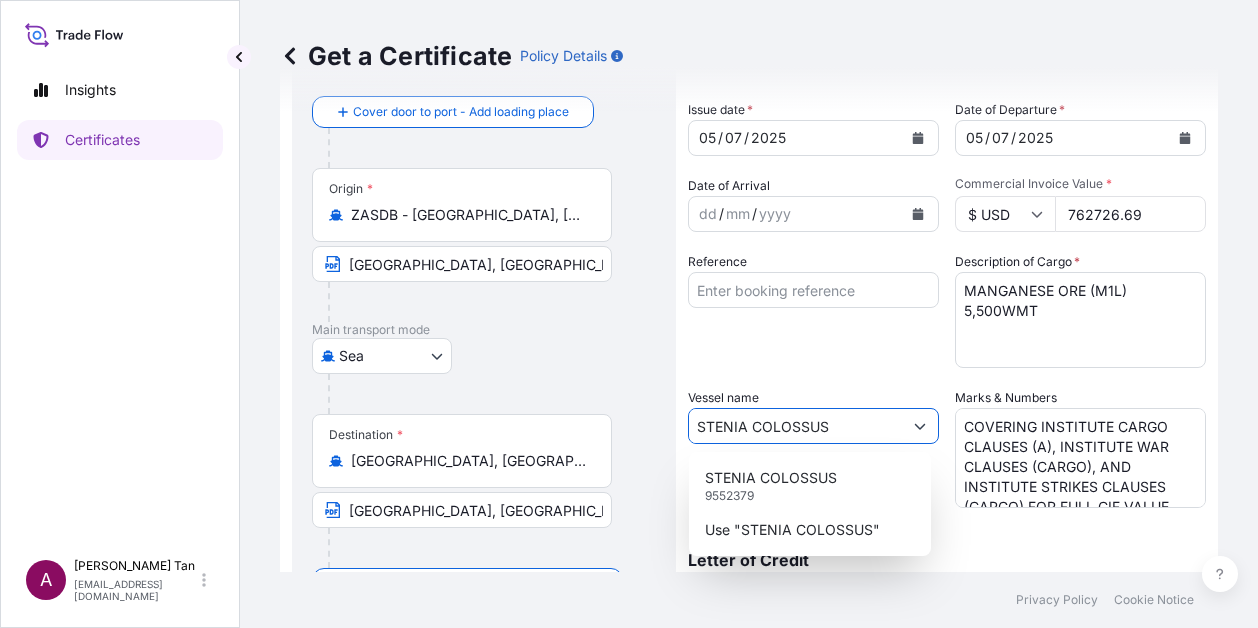 click at bounding box center (920, 426) 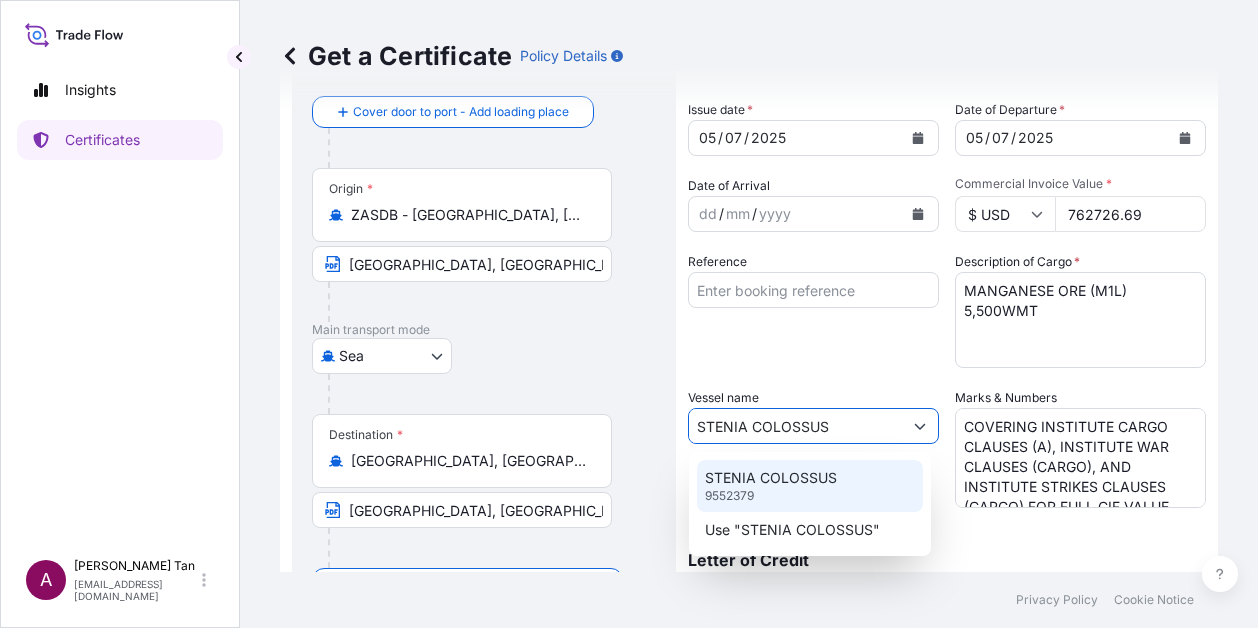drag, startPoint x: 839, startPoint y: 427, endPoint x: 568, endPoint y: 418, distance: 271.1494 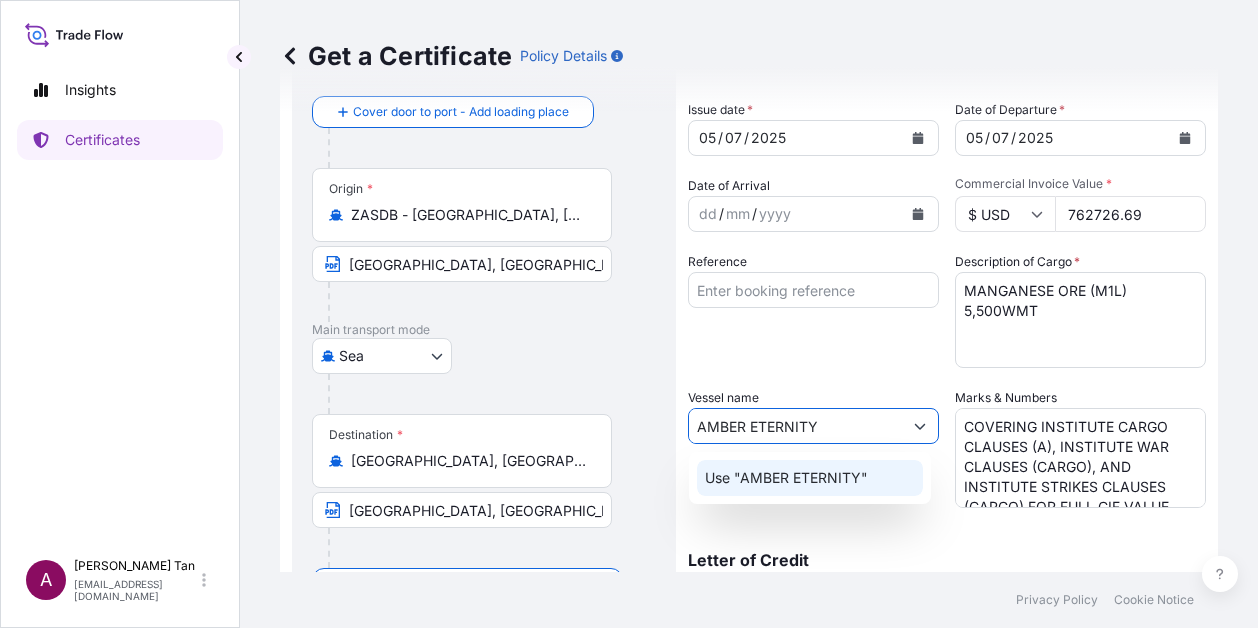click on "Use "AMBER ETERNITY"" 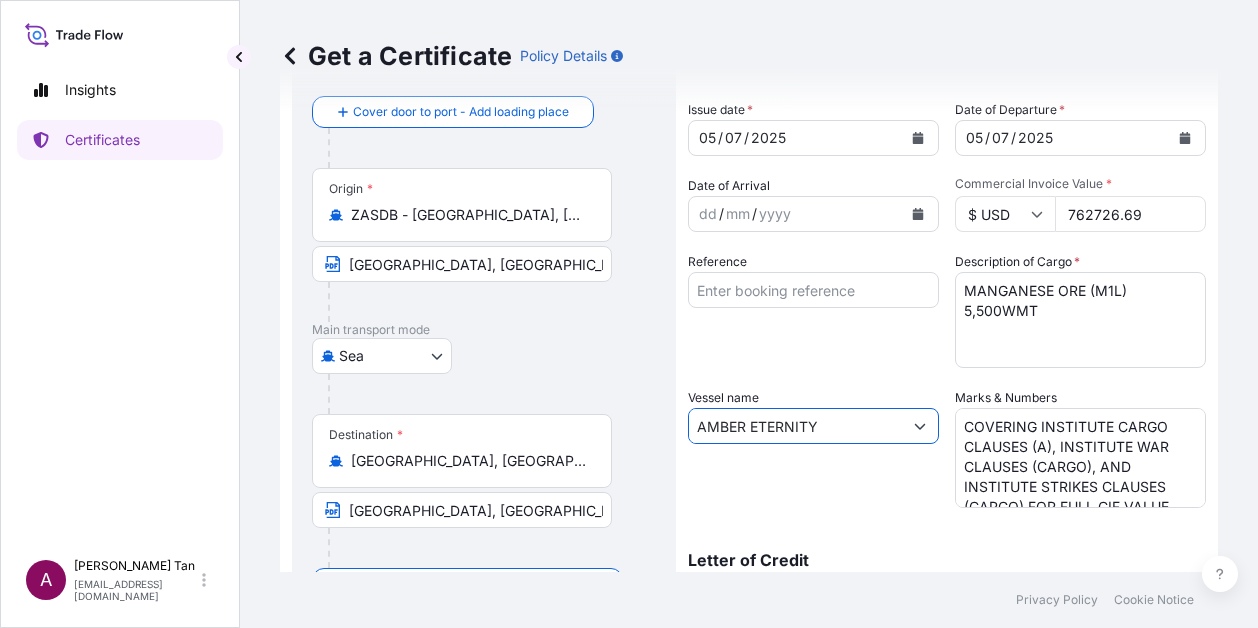 type on "AMBER ETERNITY" 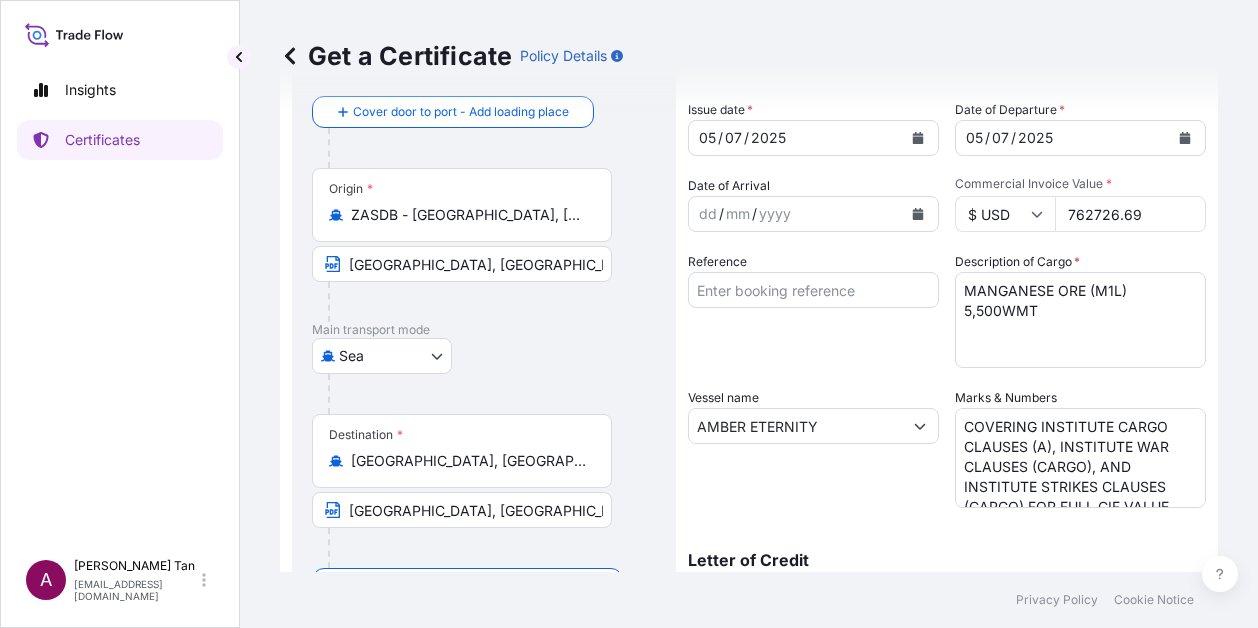 click on "Shipment Details Issue date * [DATE] Date of Departure * [DATE] Date of Arrival dd / mm / yyyy Commodity General Insured Interest as per Policy Packing Category Any Commercial Invoice Value    * $ USD 762726.69 Reference Description of Cargo * MANGANESE ORE (SC-02) 5,382WMT Vessel name AMBER ETERNITY Marks & Numbers COVERING INSTITUTE CARGO CLAUSES (A), INSTITUTE WAR CLAUSES (CARGO), AND INSTITUTE STRIKES CLAUSES
(CARGO) FOR FULL CIF VALUE PLUS 10PCT WITH CLAIMS PAYABLE AT DESTINATION IN USD. Letter of Credit This shipment has a letter of credit Letter of credit * Letter of credit may not exceed 12000 characters Assured Details Primary Assured * Samancor Marketing Pte Ltd Groote Eylandt Mining Company Pty Ltd South32 Cannington Pty Ltd Samancor Marketing Pte Ltd South32 Marketing Pte Ltd South32 Limited Named Assured Named Assured Address" at bounding box center [947, 424] 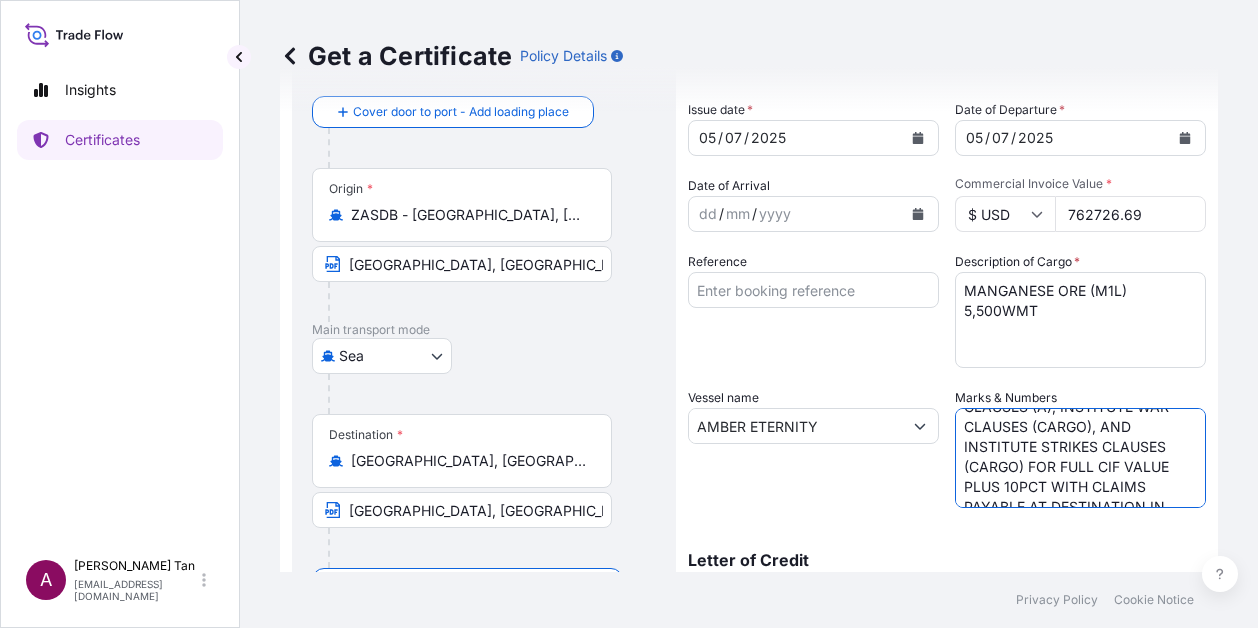 scroll, scrollTop: 77, scrollLeft: 0, axis: vertical 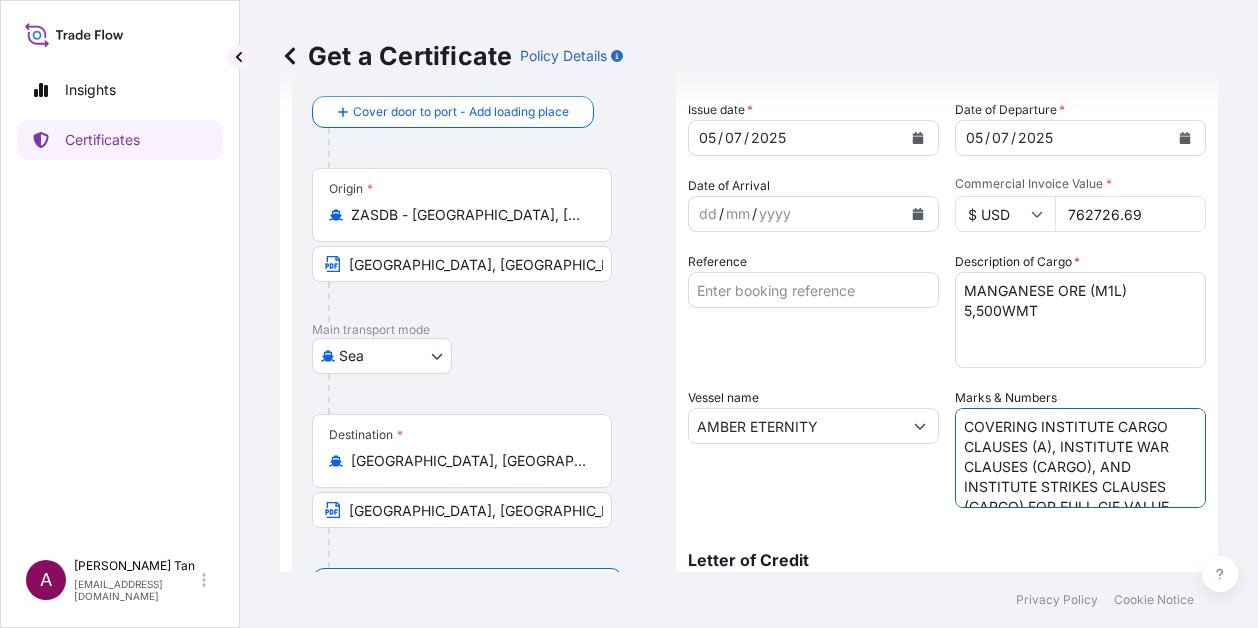 drag, startPoint x: 1019, startPoint y: 489, endPoint x: 934, endPoint y: 405, distance: 119.503136 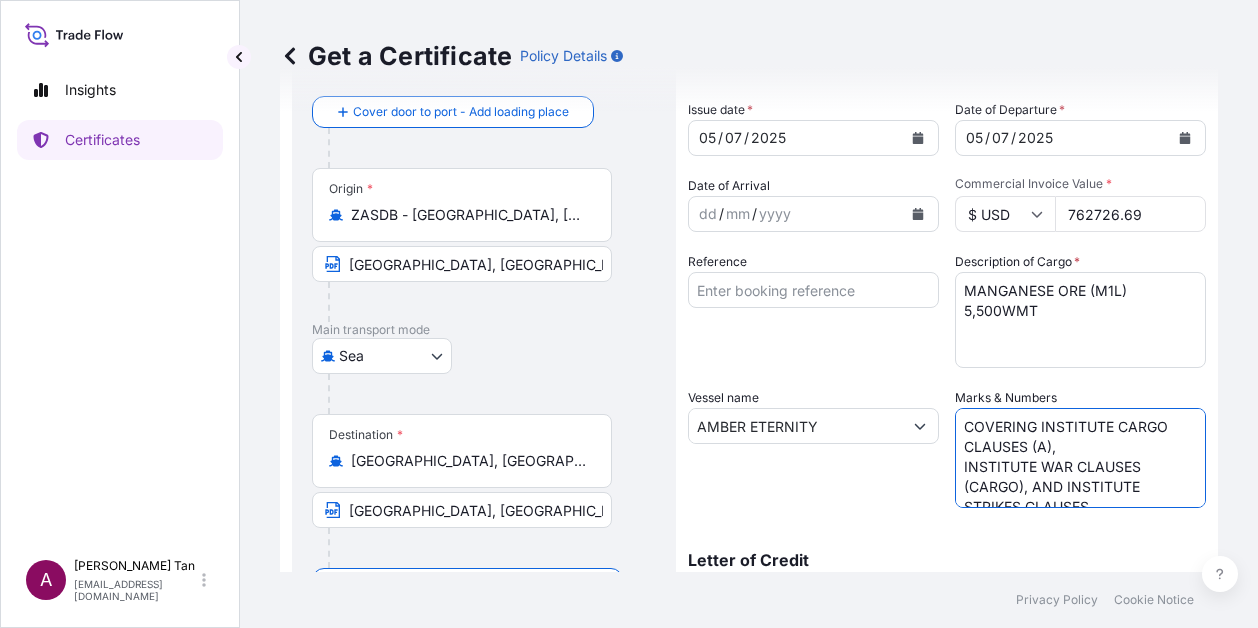 scroll, scrollTop: 87, scrollLeft: 0, axis: vertical 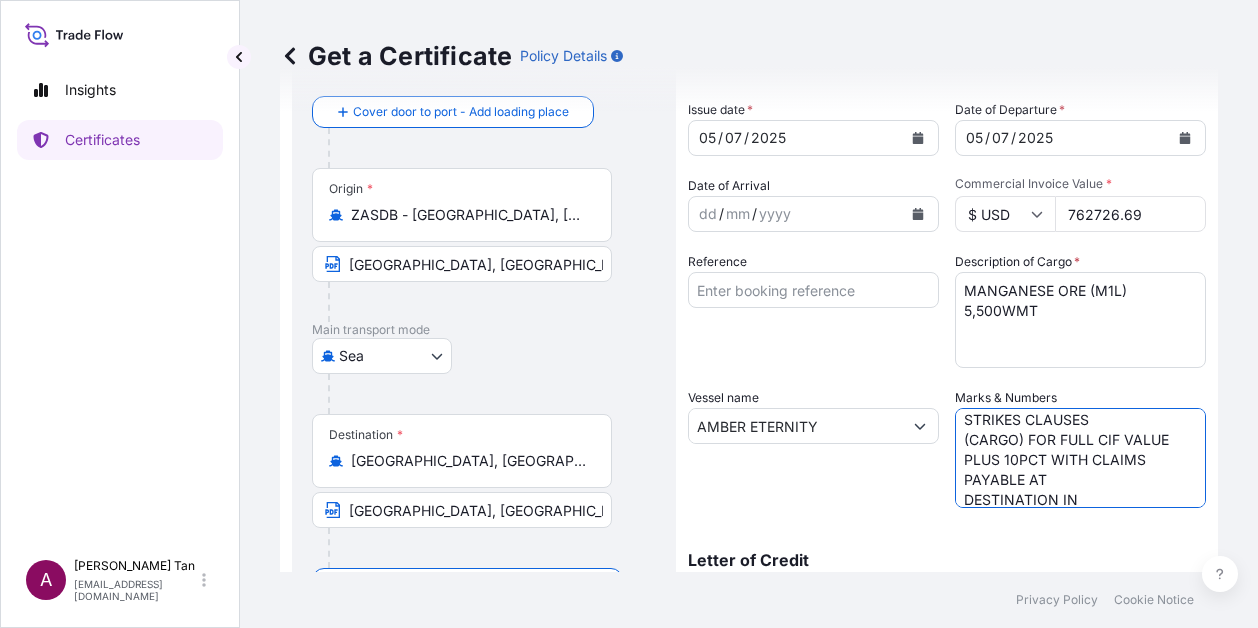 click on "COVERING INSTITUTE CARGO CLAUSES (A), INSTITUTE WAR CLAUSES (CARGO), AND INSTITUTE STRIKES CLAUSES
(CARGO) FOR FULL CIF VALUE PLUS 10PCT WITH CLAIMS PAYABLE AT DESTINATION IN USD." at bounding box center (1080, 458) 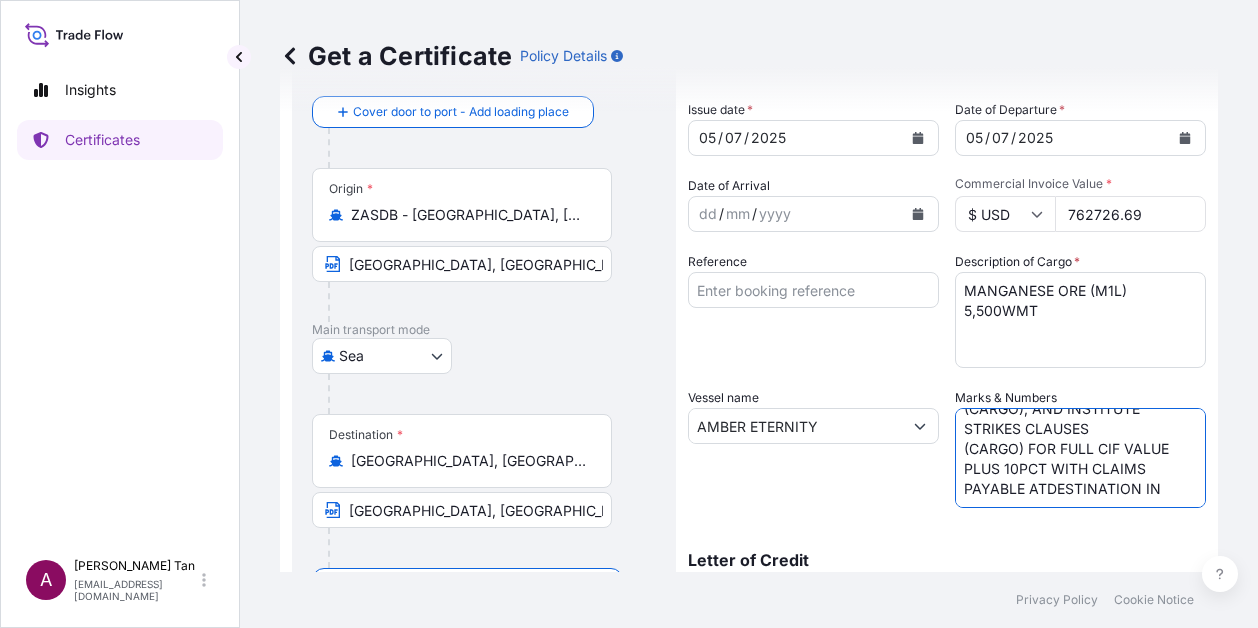 scroll, scrollTop: 77, scrollLeft: 0, axis: vertical 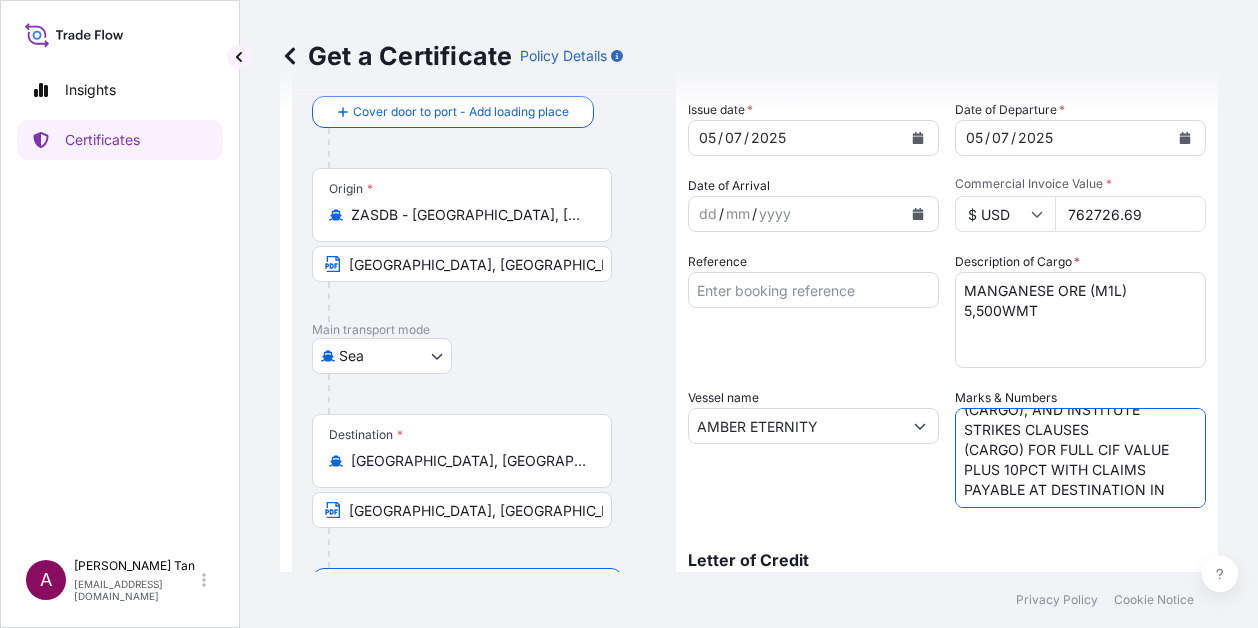 click on "COVERING INSTITUTE CARGO CLAUSES (A), INSTITUTE WAR CLAUSES (CARGO), AND INSTITUTE STRIKES CLAUSES
(CARGO) FOR FULL CIF VALUE PLUS 10PCT WITH CLAIMS PAYABLE AT DESTINATION IN USD." at bounding box center (1080, 458) 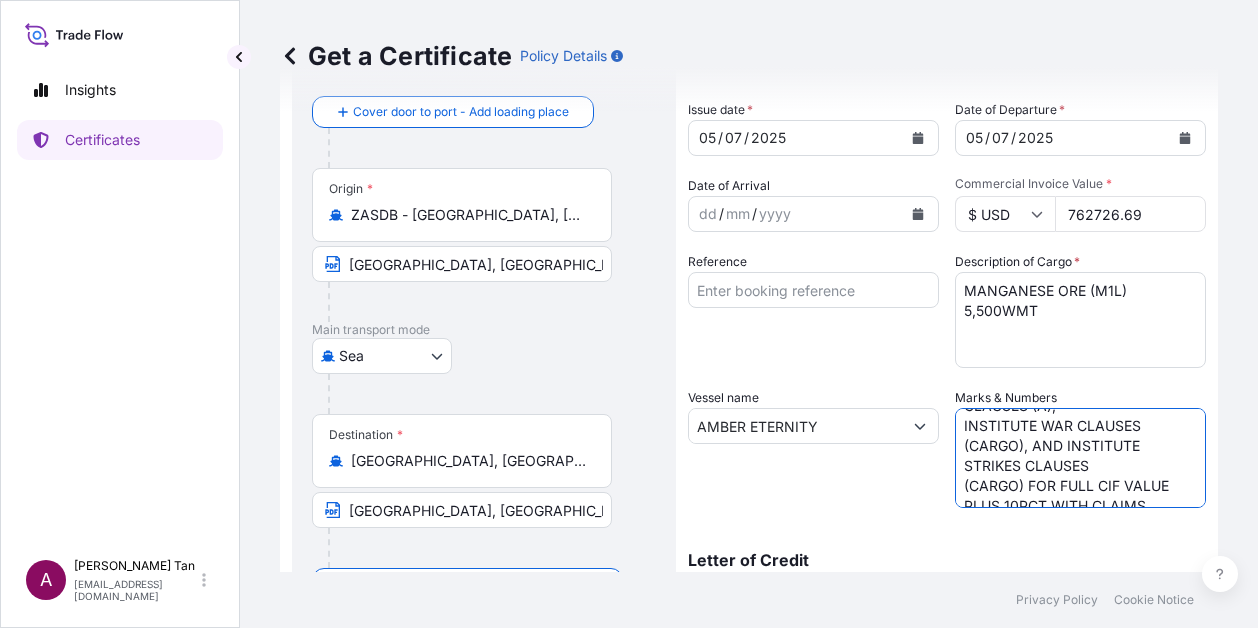 scroll, scrollTop: 0, scrollLeft: 0, axis: both 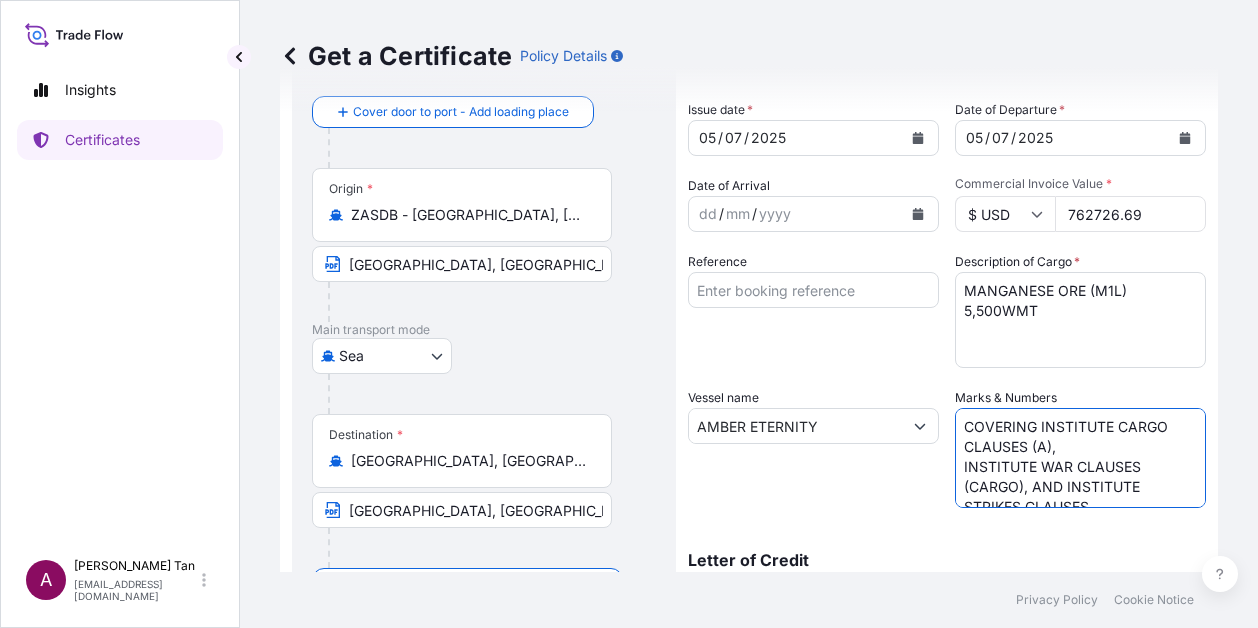 click on "COVERING INSTITUTE CARGO CLAUSES (A), INSTITUTE WAR CLAUSES (CARGO), AND INSTITUTE STRIKES CLAUSES
(CARGO) FOR FULL CIF VALUE PLUS 10PCT WITH CLAIMS PAYABLE AT DESTINATION IN USD." at bounding box center (1080, 458) 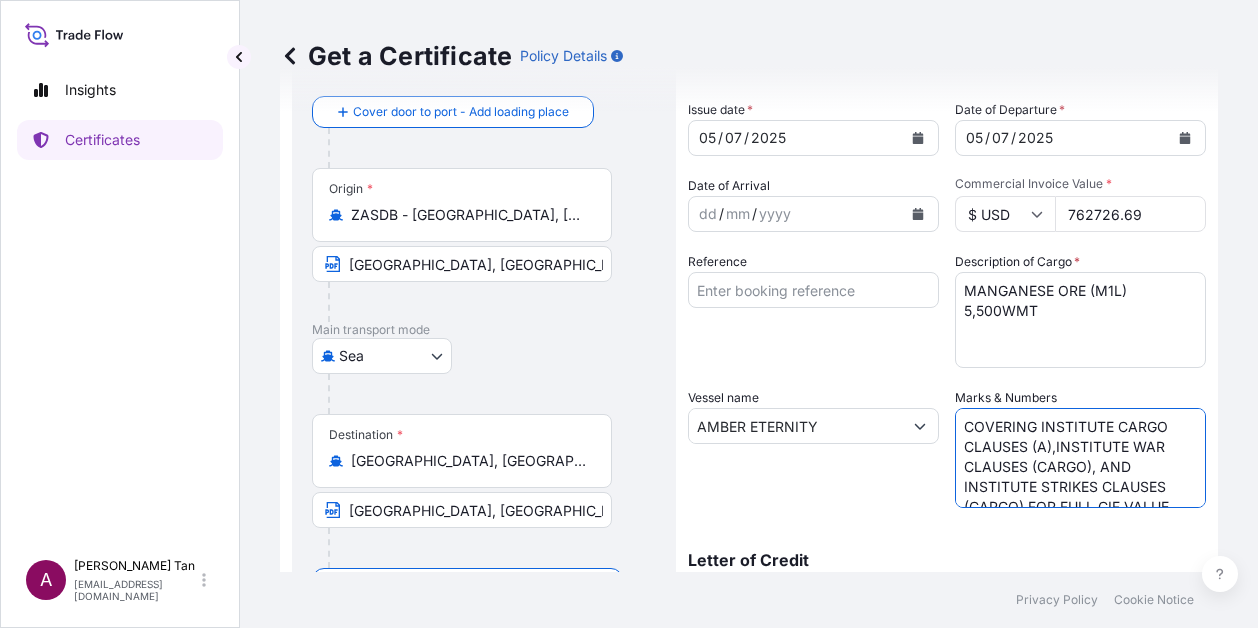 type on "COVERING INSTITUTE CARGO CLAUSES (A), INSTITUTE WAR CLAUSES (CARGO), AND INSTITUTE STRIKES CLAUSES
(CARGO) FOR FULL CIF VALUE PLUS 10PCT WITH CLAIMS PAYABLE AT DESTINATION IN USD." 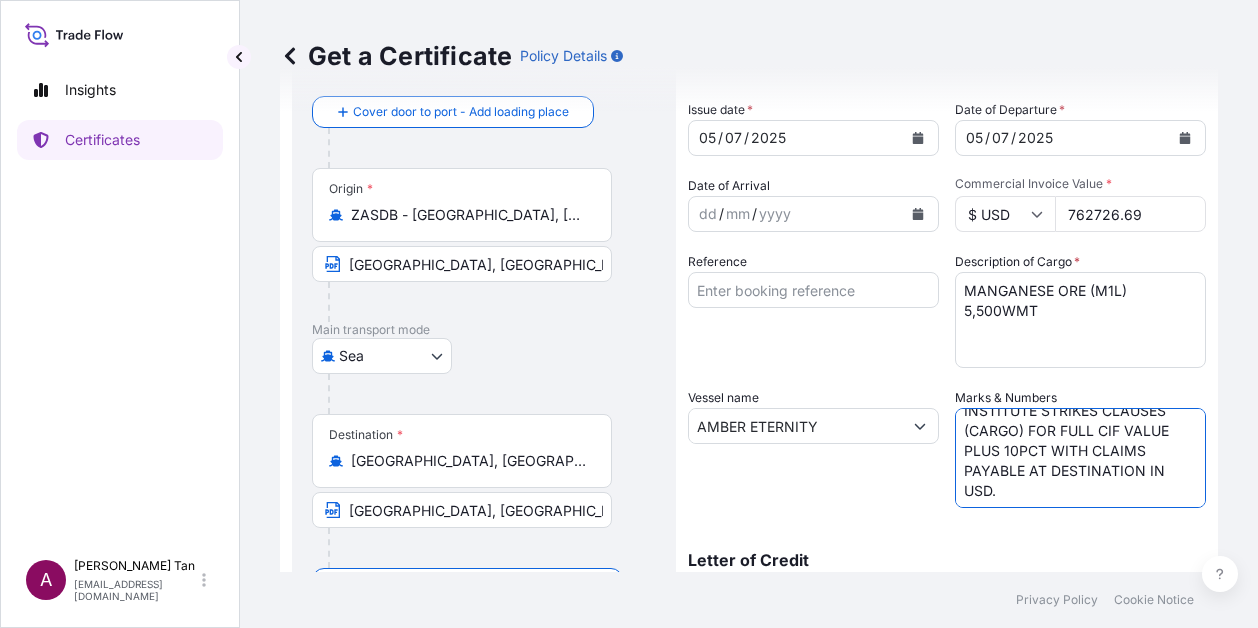 scroll, scrollTop: 77, scrollLeft: 0, axis: vertical 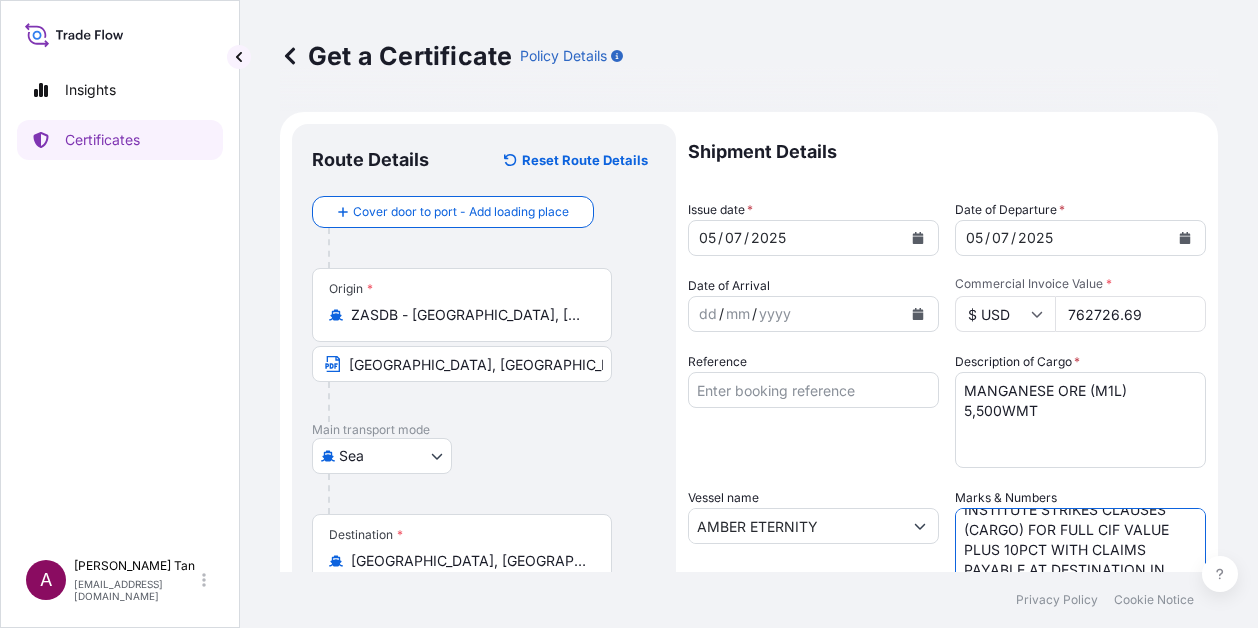 click on "Reference" at bounding box center (813, 390) 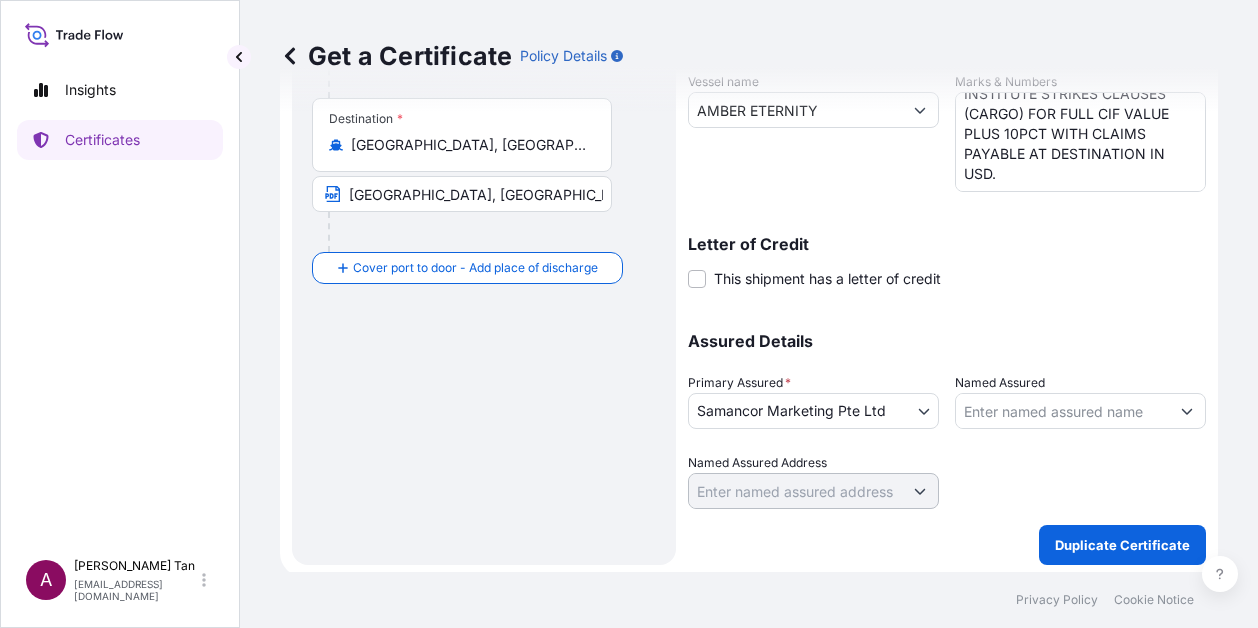 scroll, scrollTop: 420, scrollLeft: 0, axis: vertical 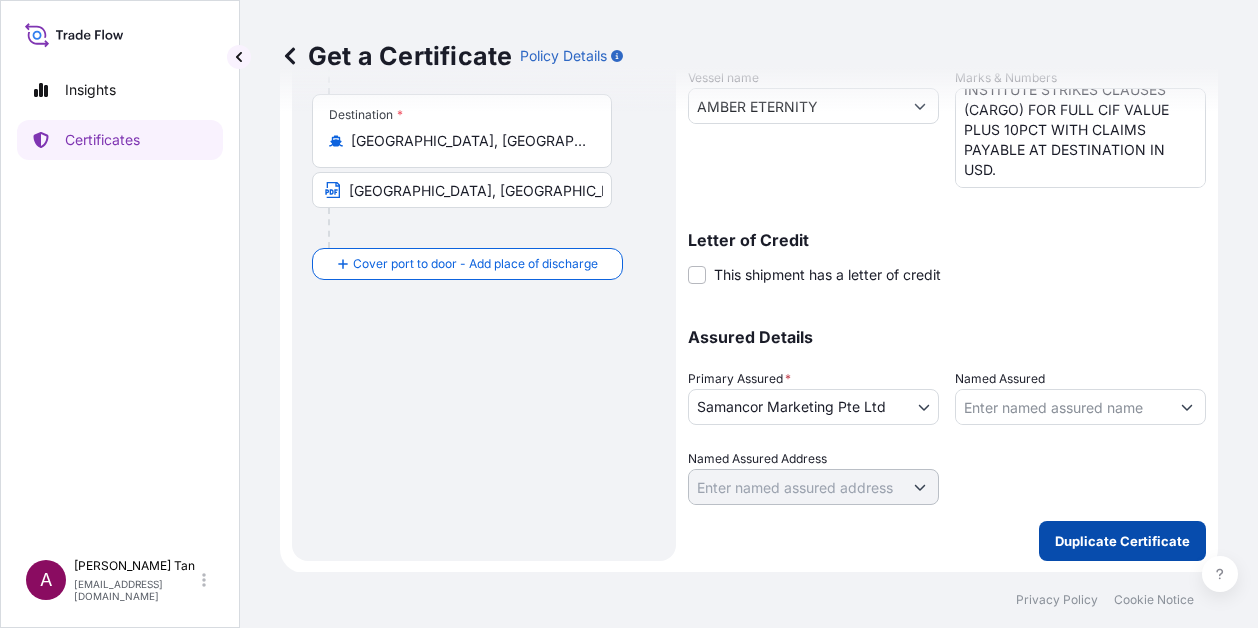 type on "BAOSTEEL (SB)" 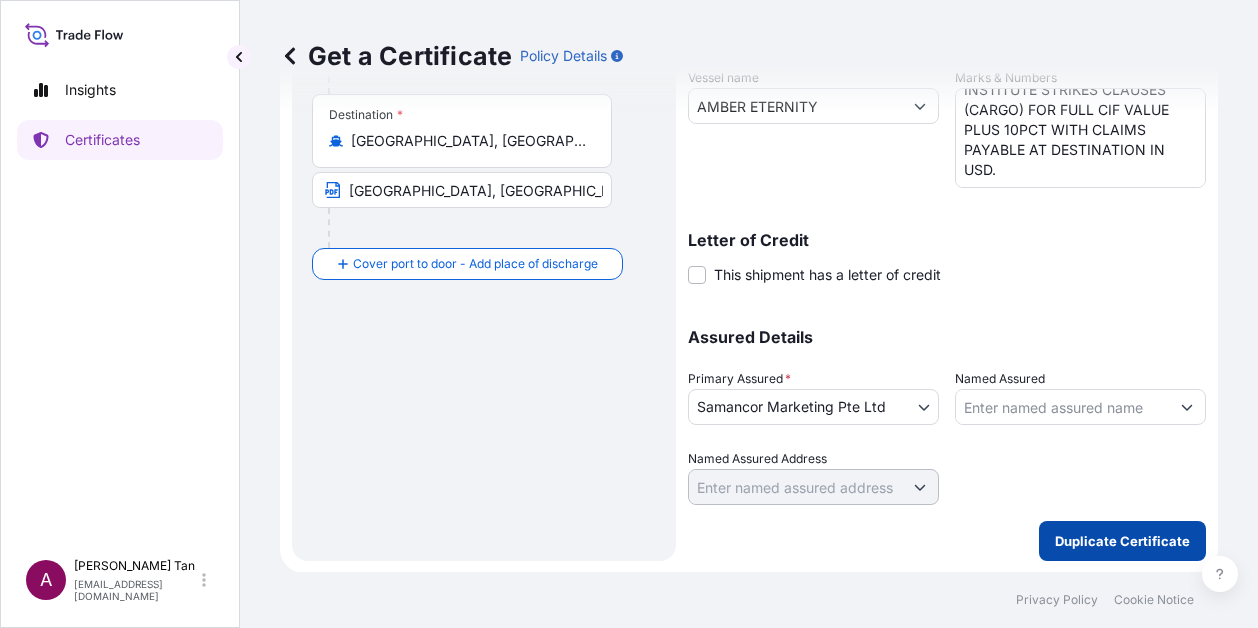 click on "Duplicate Certificate" at bounding box center [1122, 541] 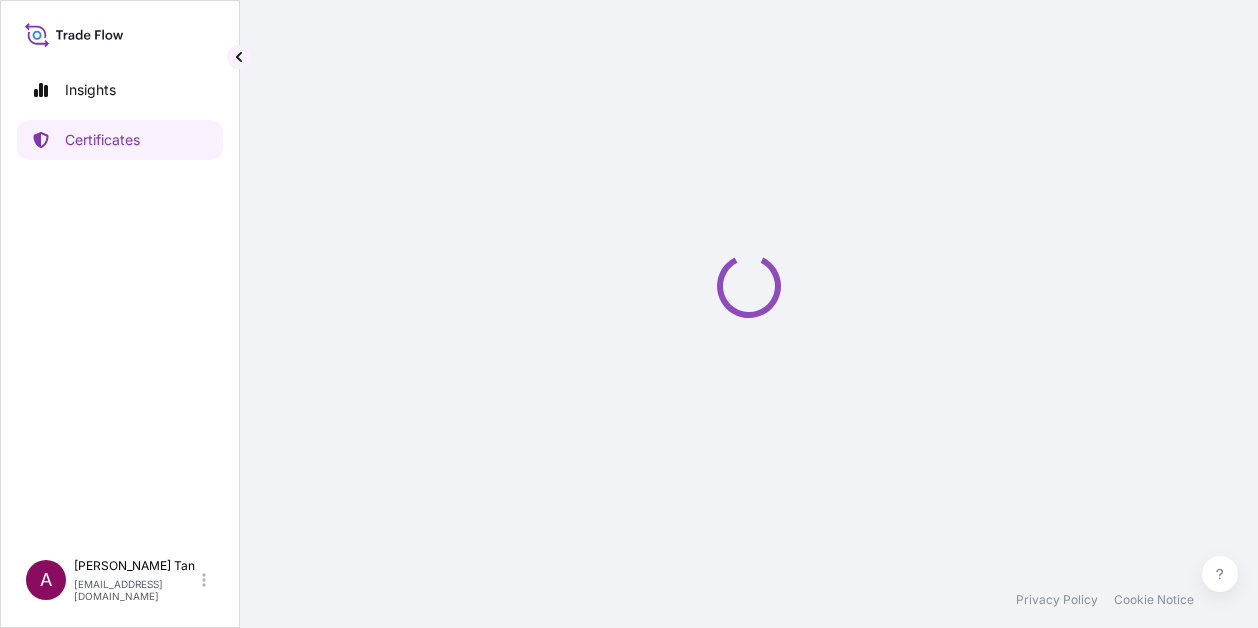 scroll, scrollTop: 0, scrollLeft: 0, axis: both 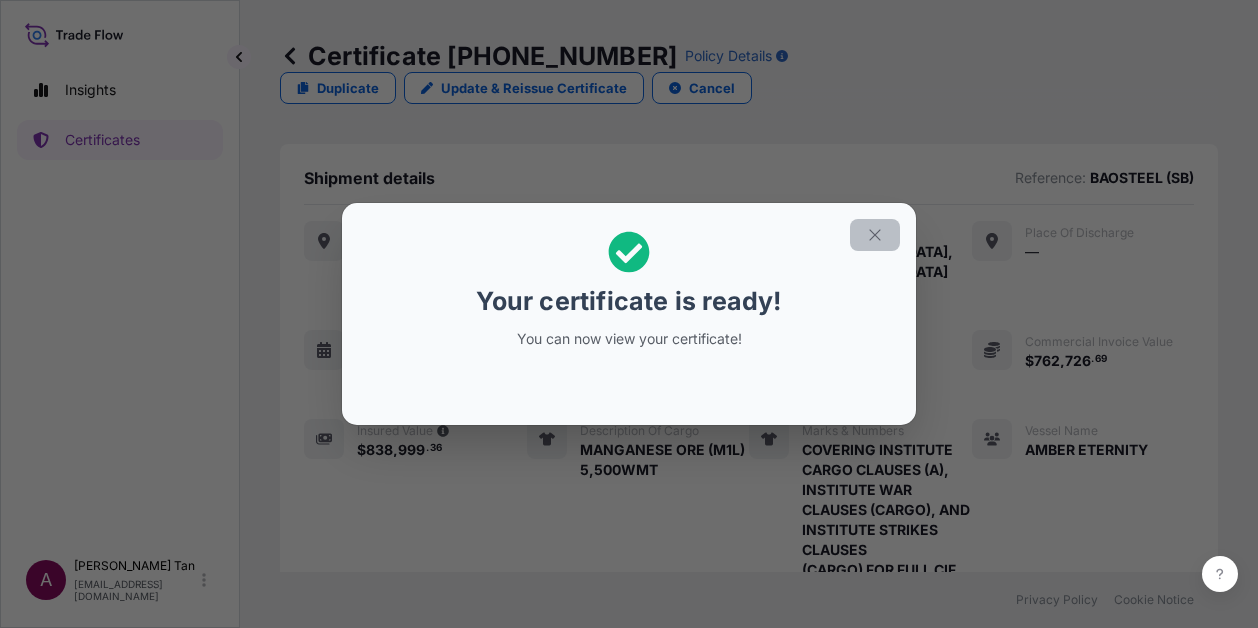 click 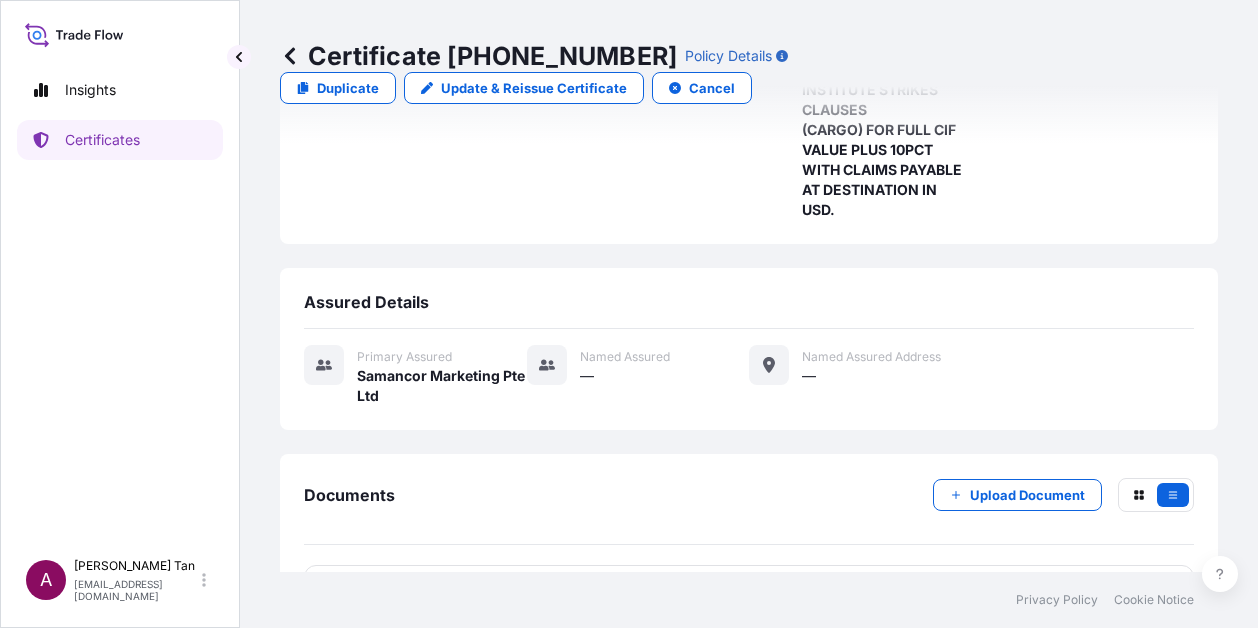 scroll, scrollTop: 474, scrollLeft: 0, axis: vertical 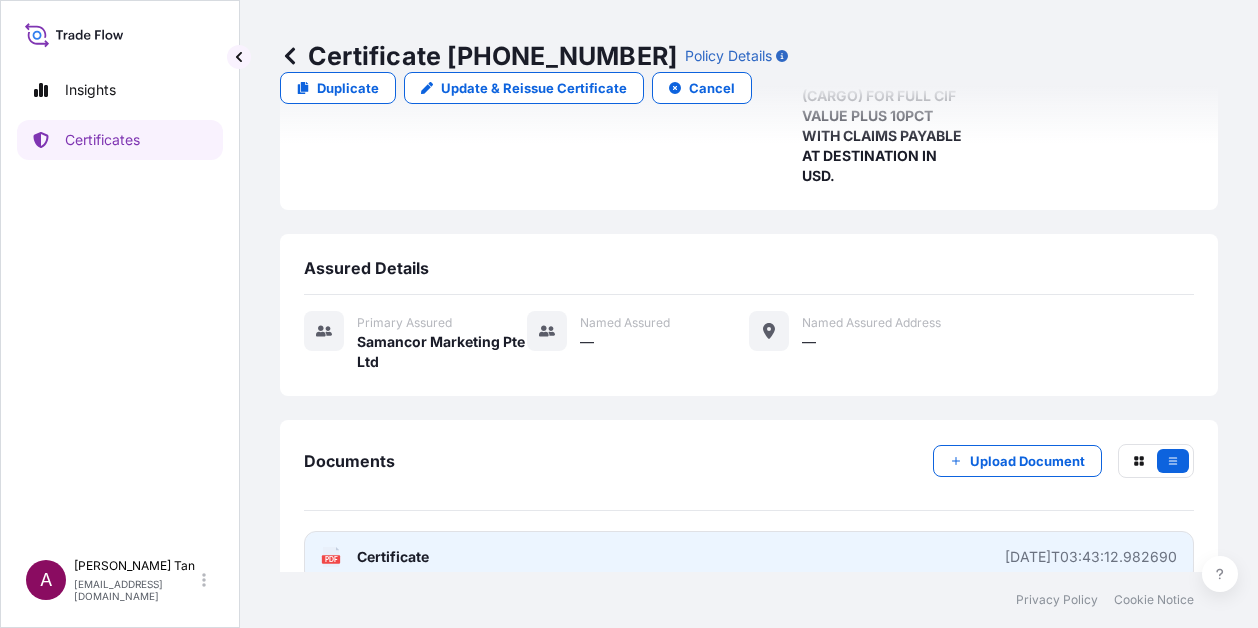 click on "[DATE]T03:43:12.982690" at bounding box center [1091, 557] 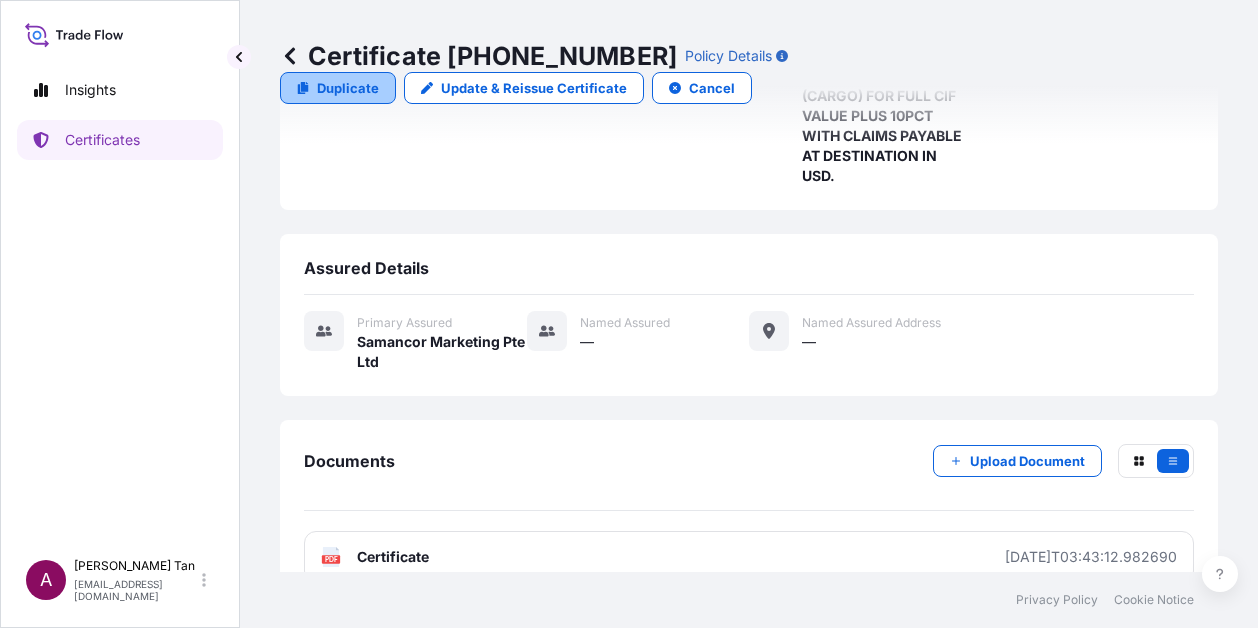 click on "Duplicate" at bounding box center (348, 88) 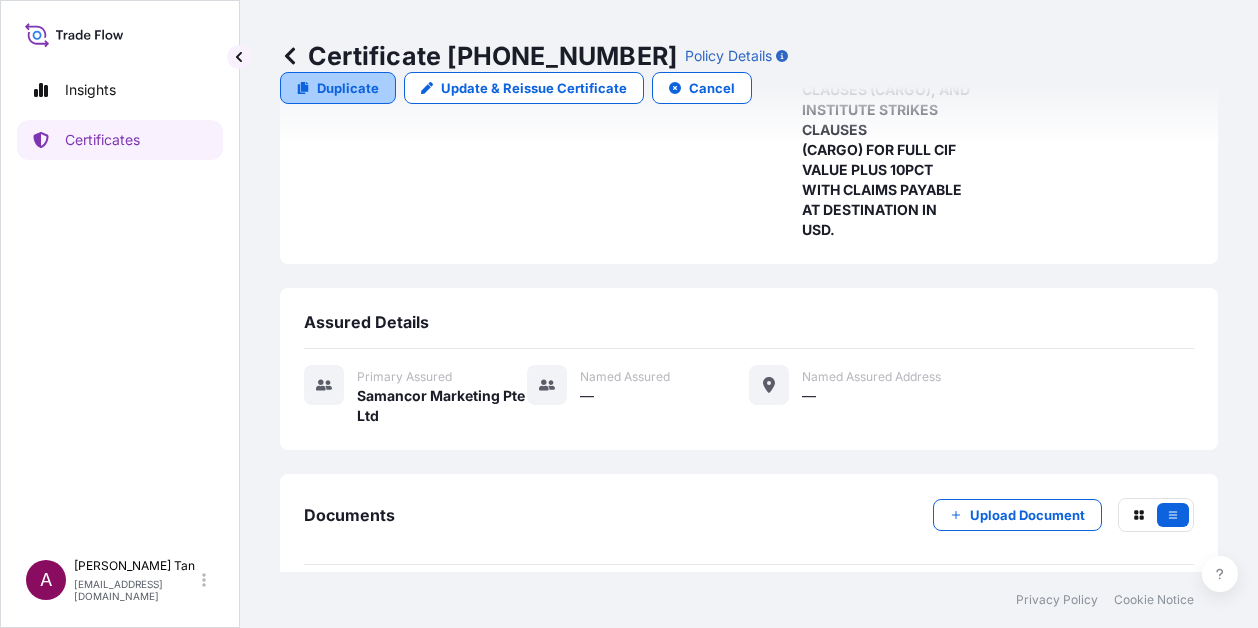 select on "Sea" 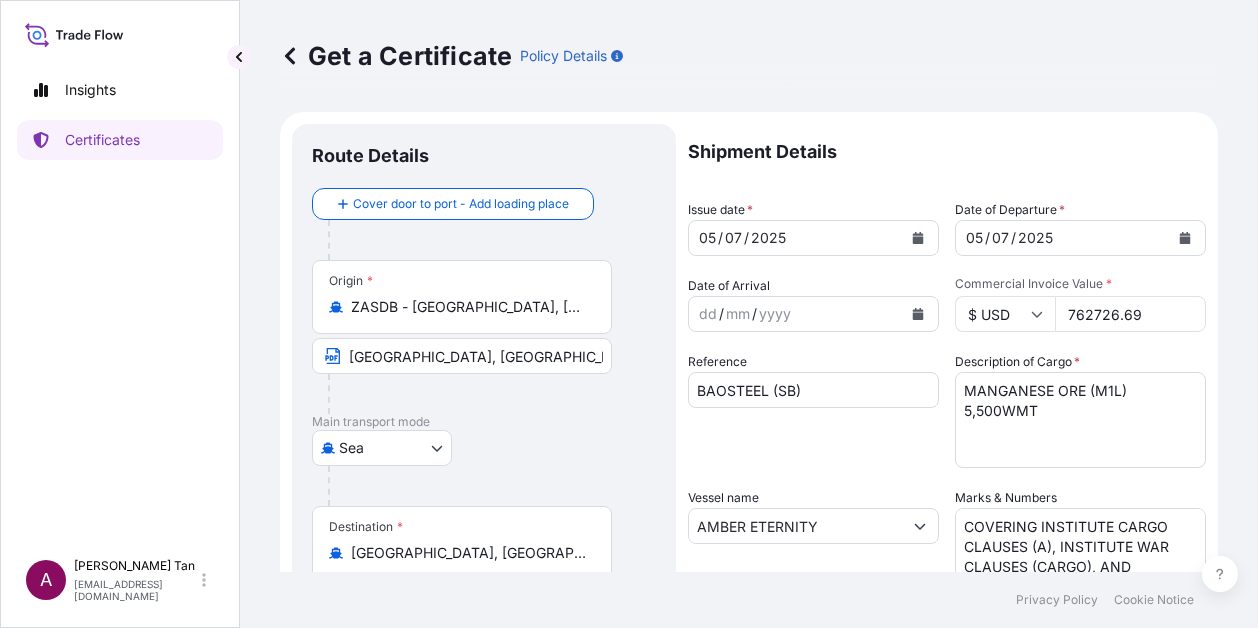 scroll, scrollTop: 0, scrollLeft: 0, axis: both 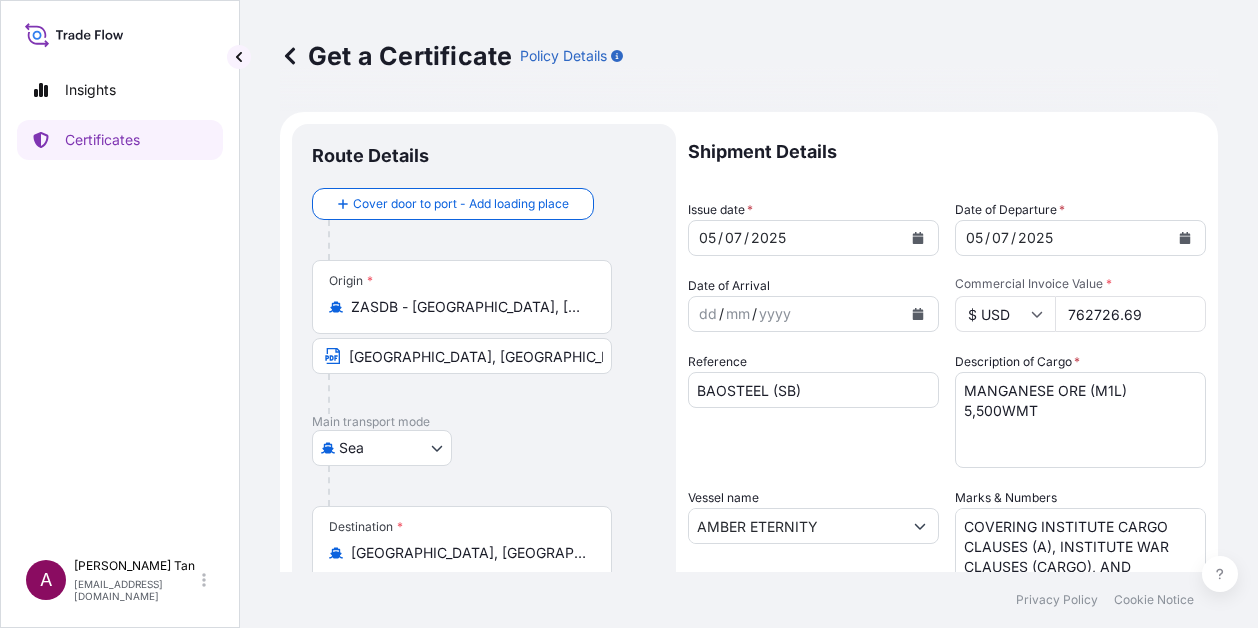 drag, startPoint x: 1146, startPoint y: 307, endPoint x: 997, endPoint y: 318, distance: 149.40549 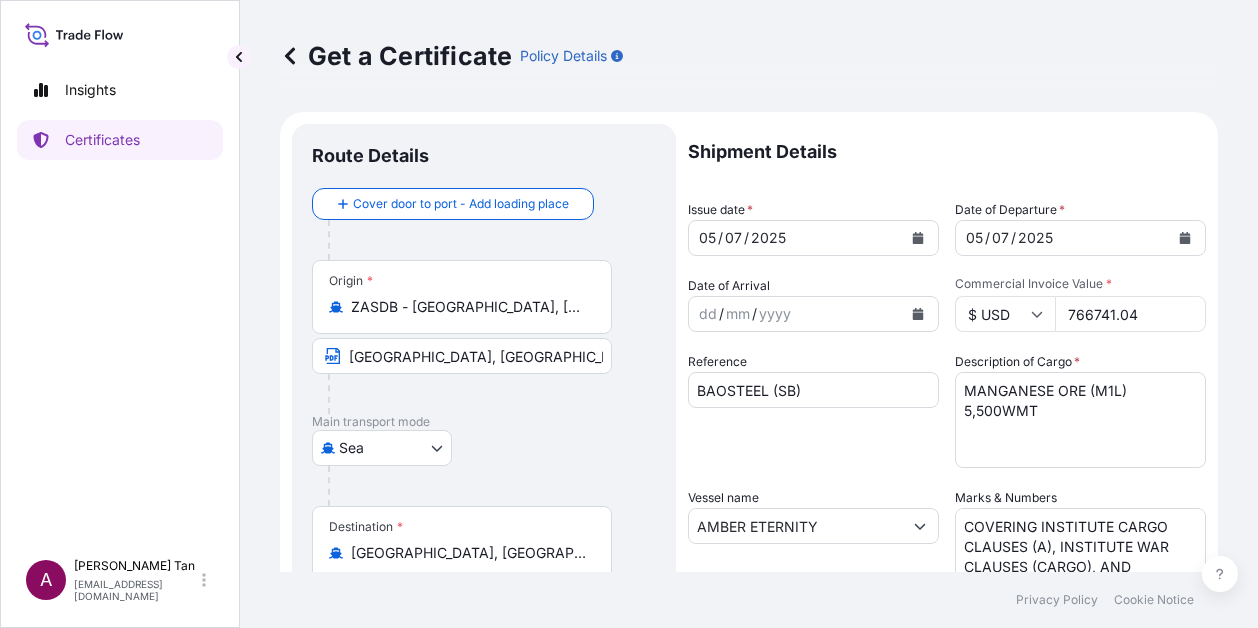 type on "766741.04" 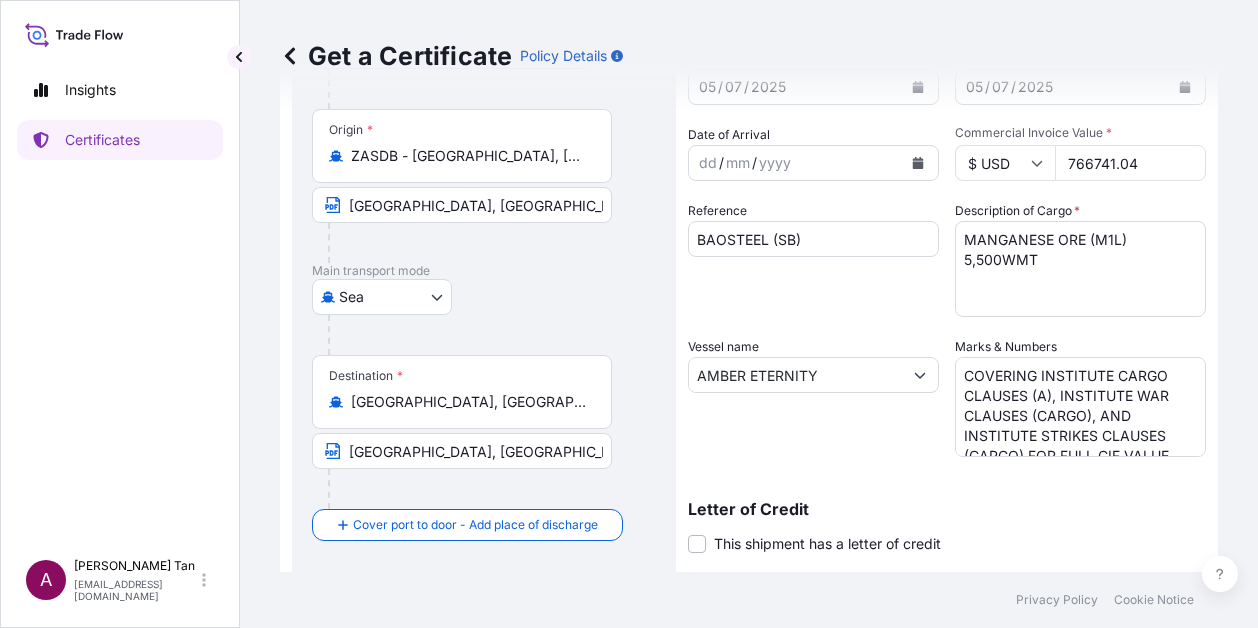 scroll, scrollTop: 200, scrollLeft: 0, axis: vertical 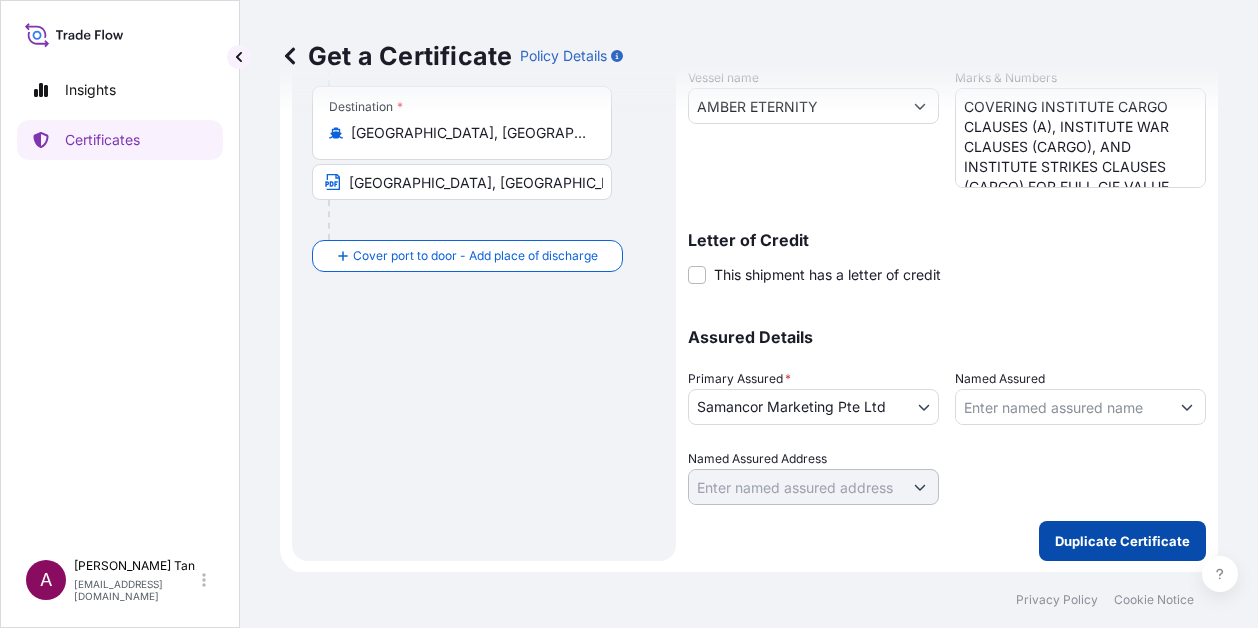click on "Duplicate Certificate" at bounding box center [1122, 541] 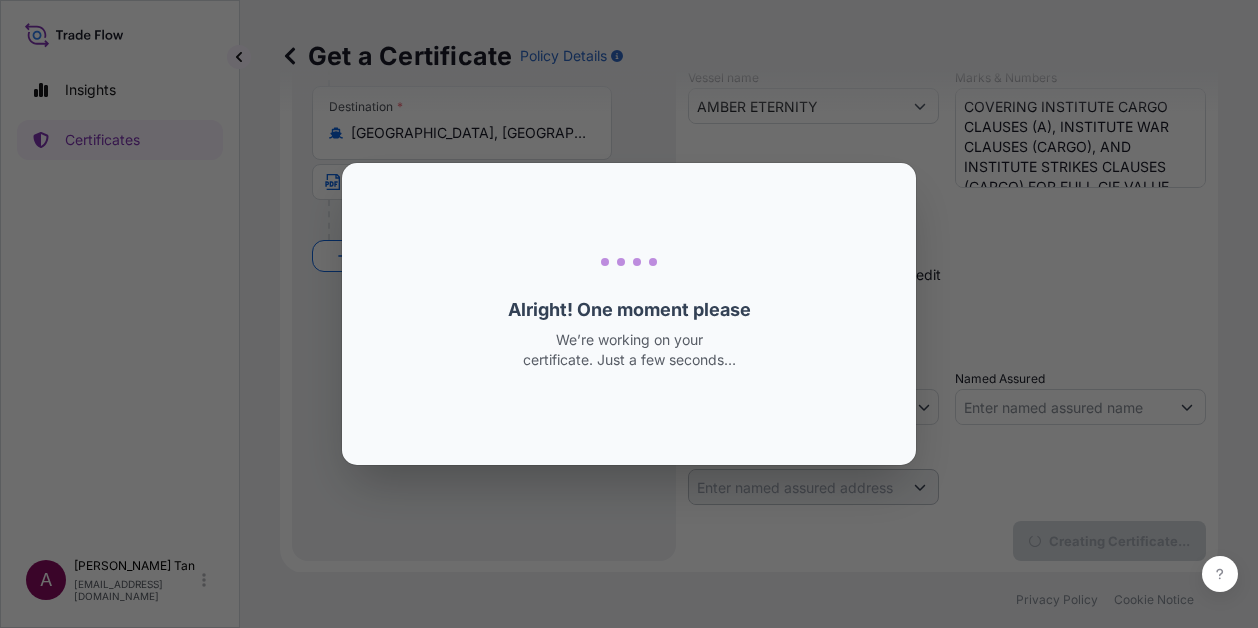 scroll, scrollTop: 0, scrollLeft: 0, axis: both 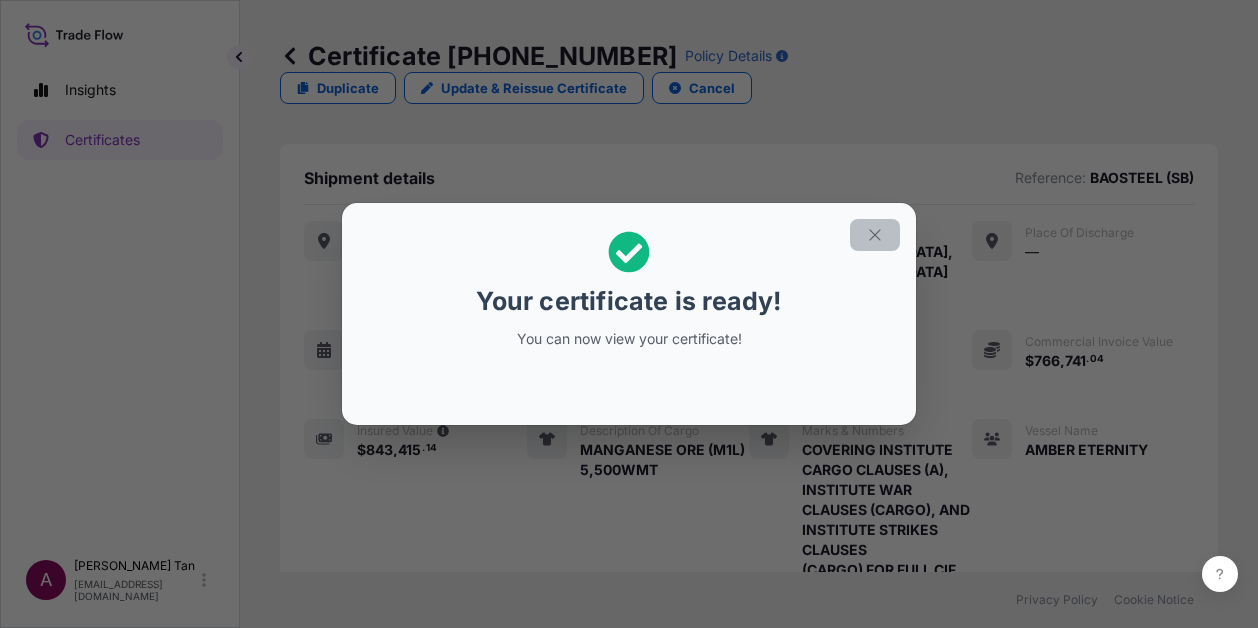 click at bounding box center (875, 235) 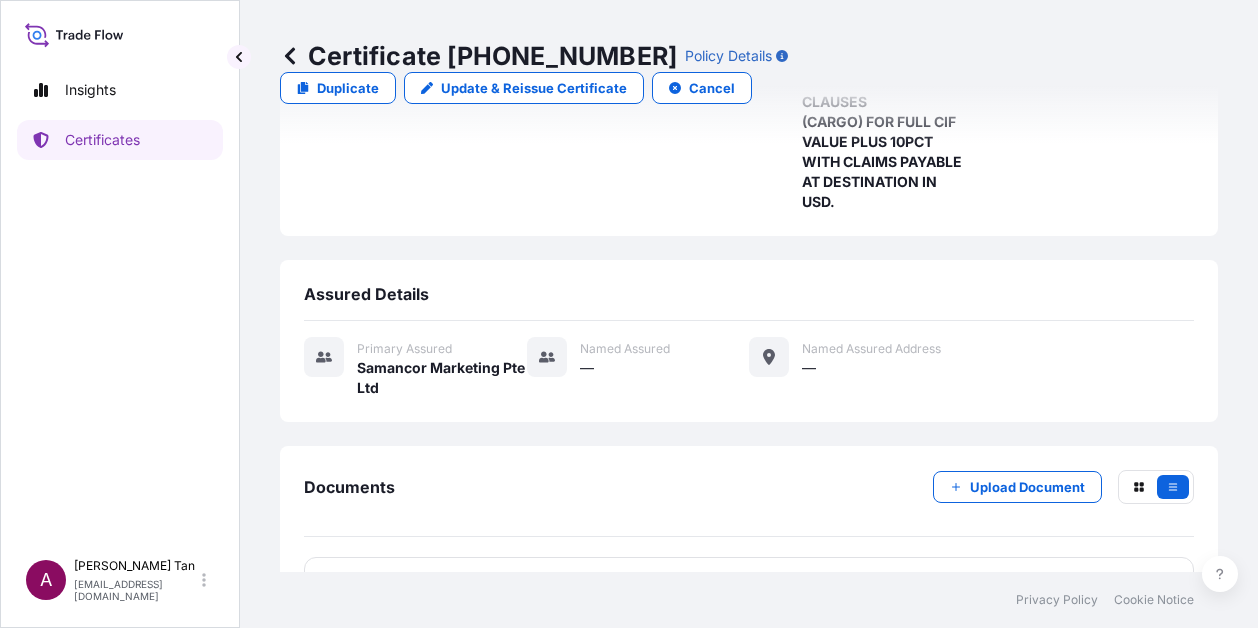 scroll, scrollTop: 474, scrollLeft: 0, axis: vertical 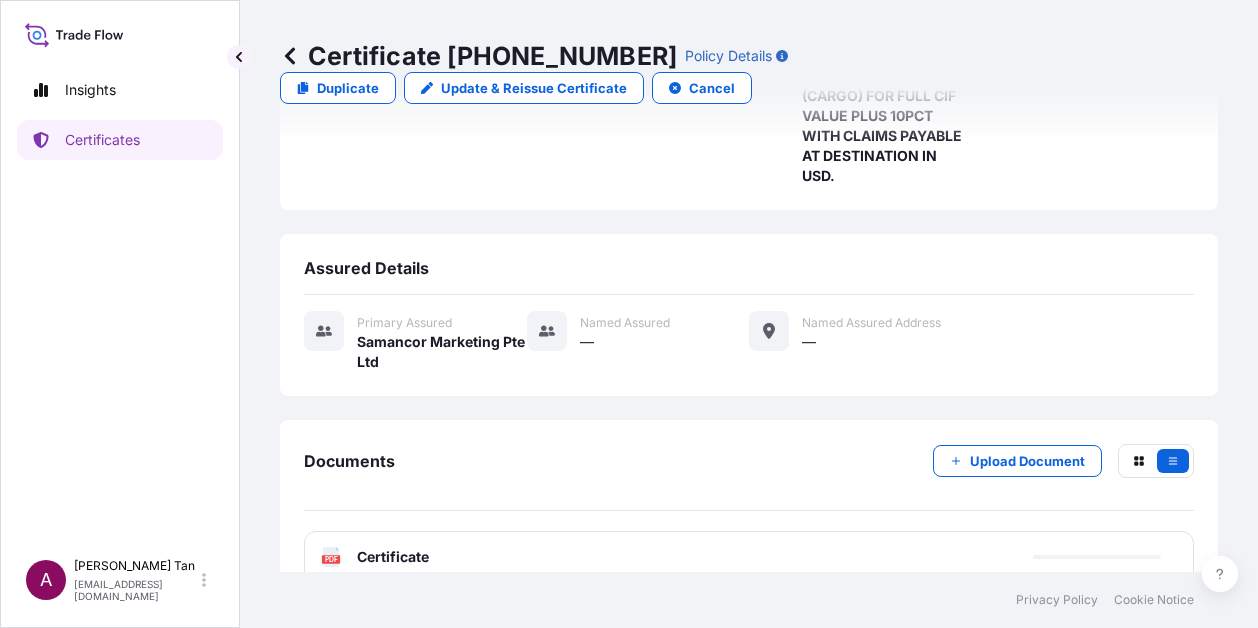 click on "PDF Certificate" at bounding box center [749, 557] 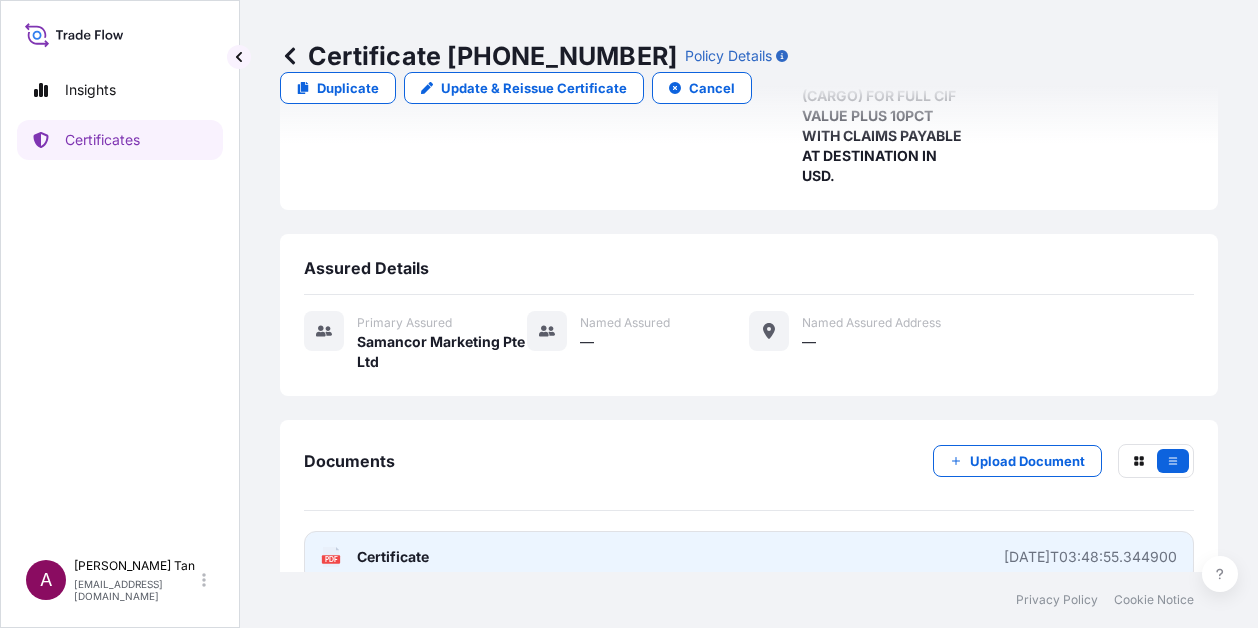 click on "Certificate" at bounding box center (393, 557) 